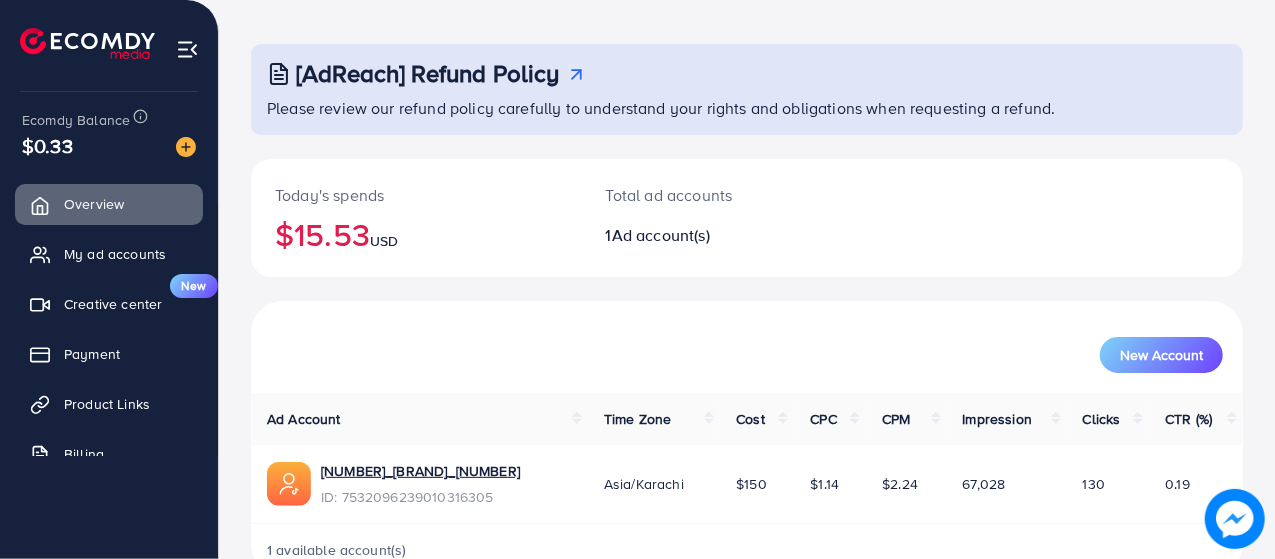 scroll, scrollTop: 128, scrollLeft: 0, axis: vertical 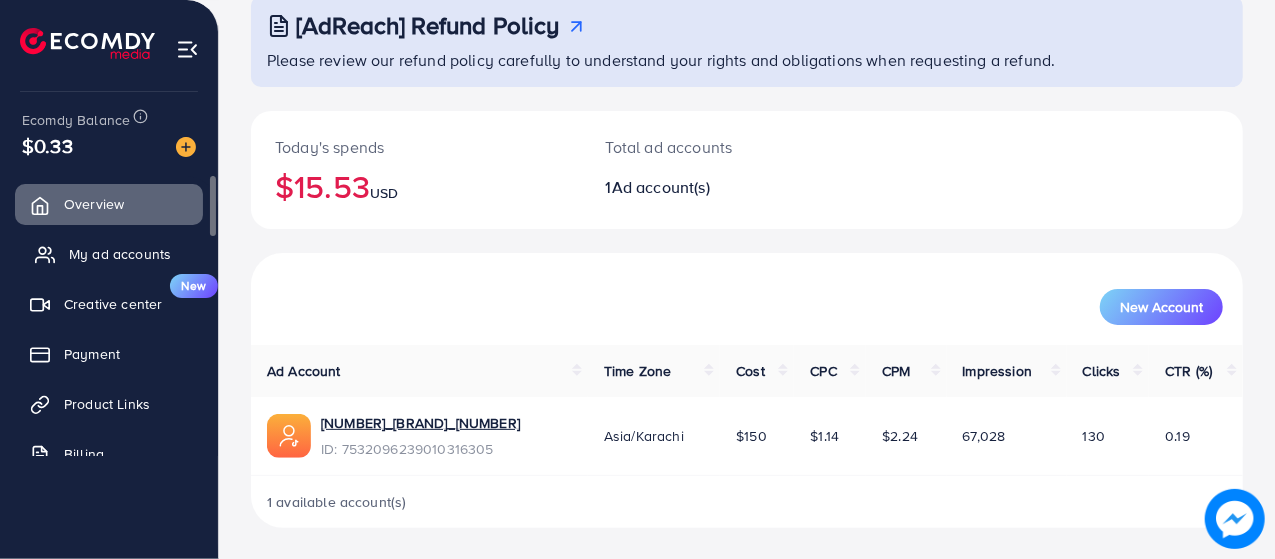 click on "My ad accounts" at bounding box center (120, 254) 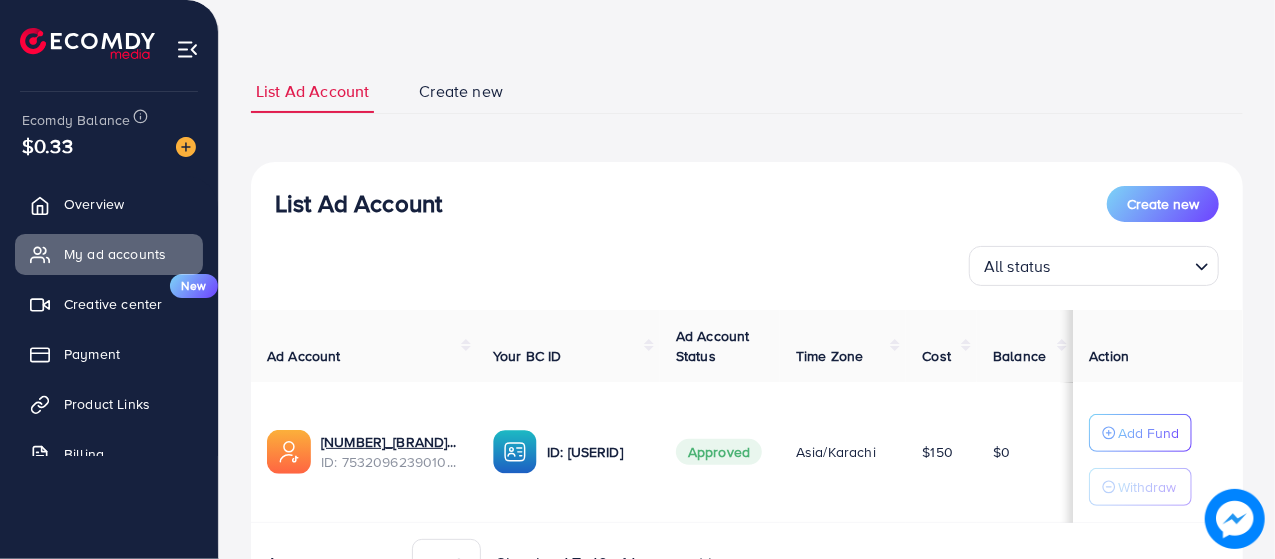 scroll, scrollTop: 184, scrollLeft: 0, axis: vertical 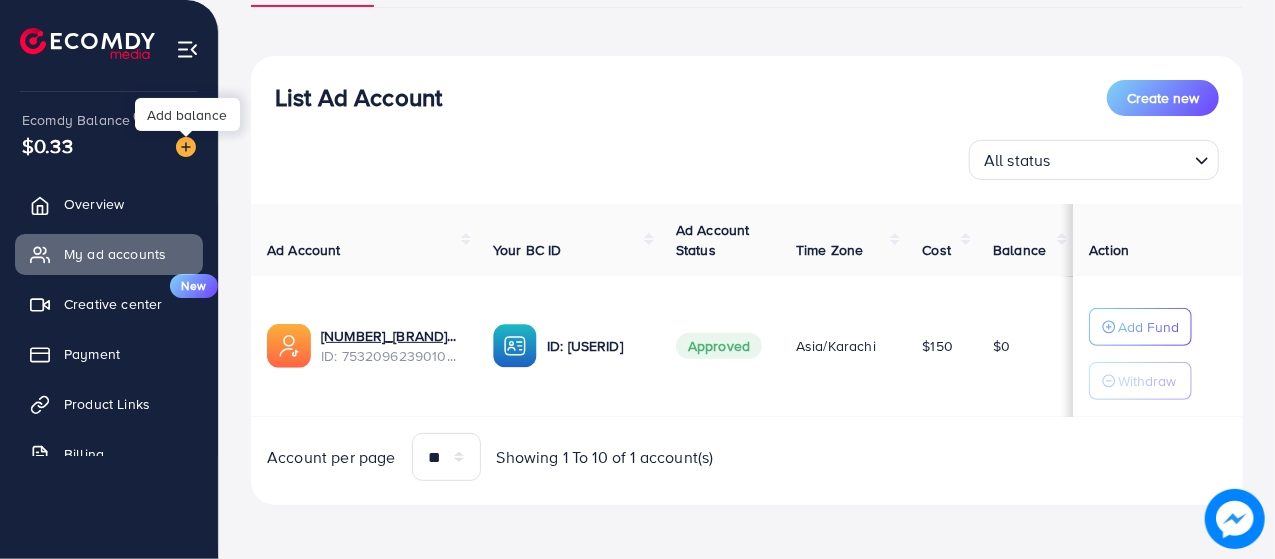 click at bounding box center [186, 147] 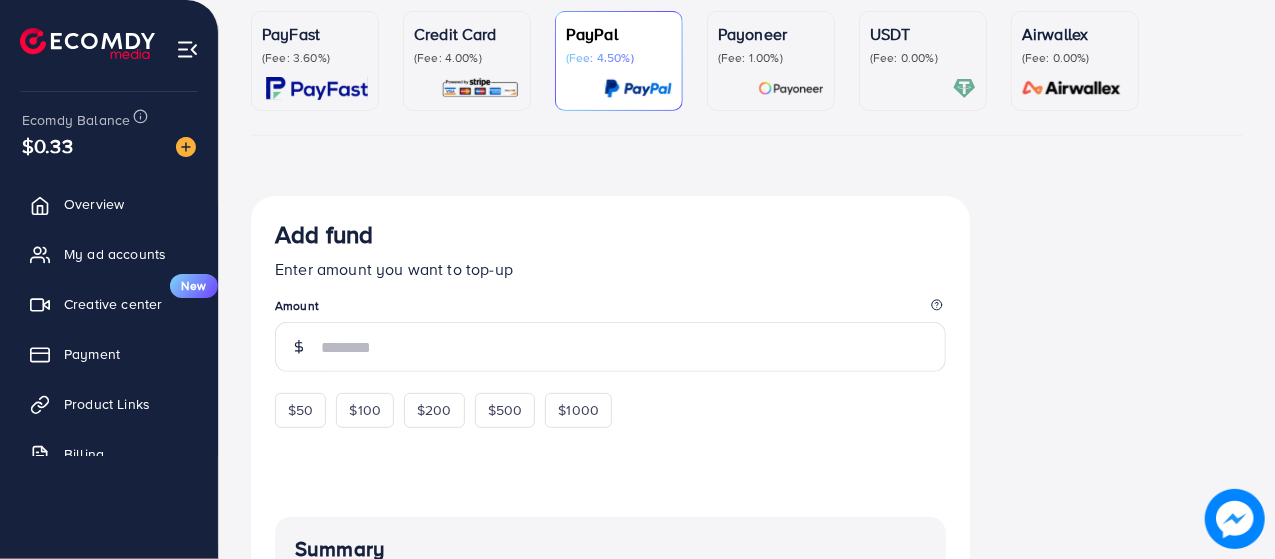 scroll, scrollTop: 0, scrollLeft: 0, axis: both 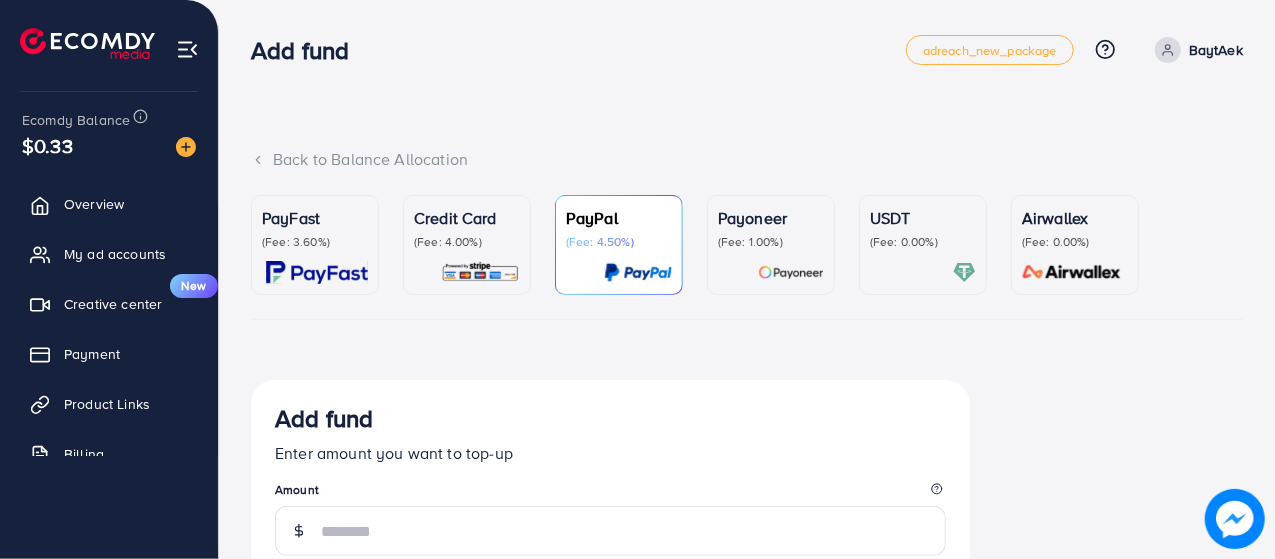 click at bounding box center (923, 272) 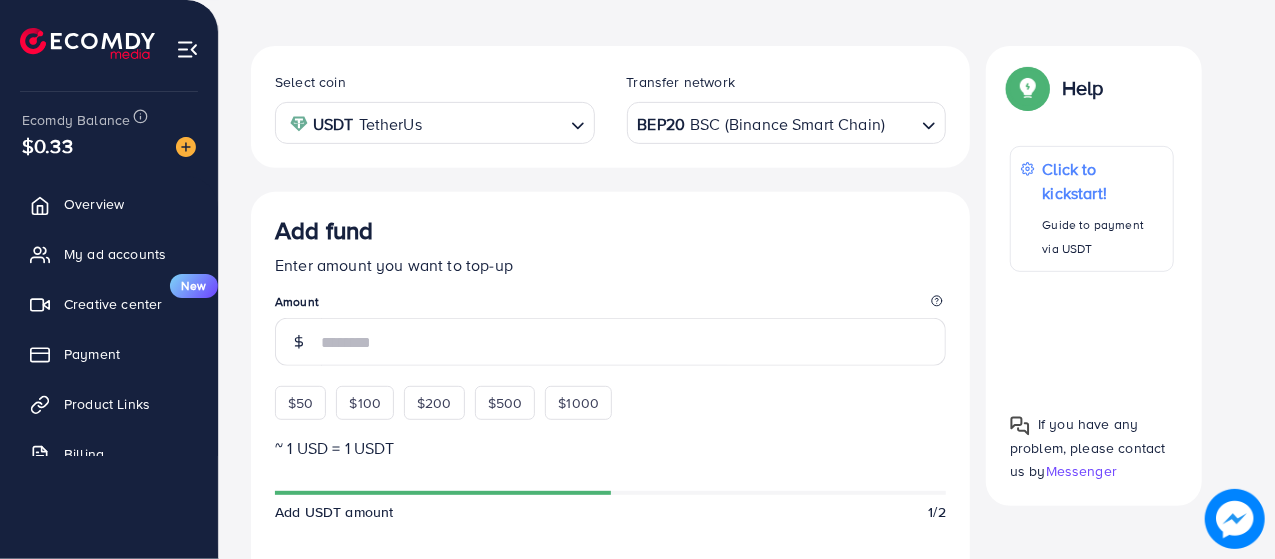 scroll, scrollTop: 500, scrollLeft: 0, axis: vertical 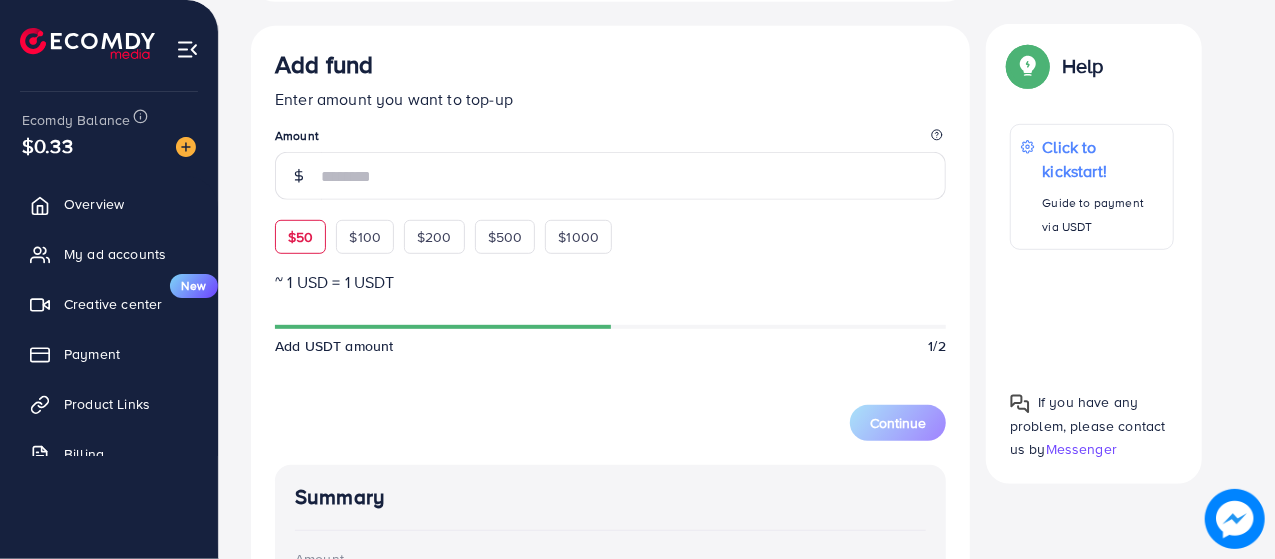 click on "$50" at bounding box center (300, 237) 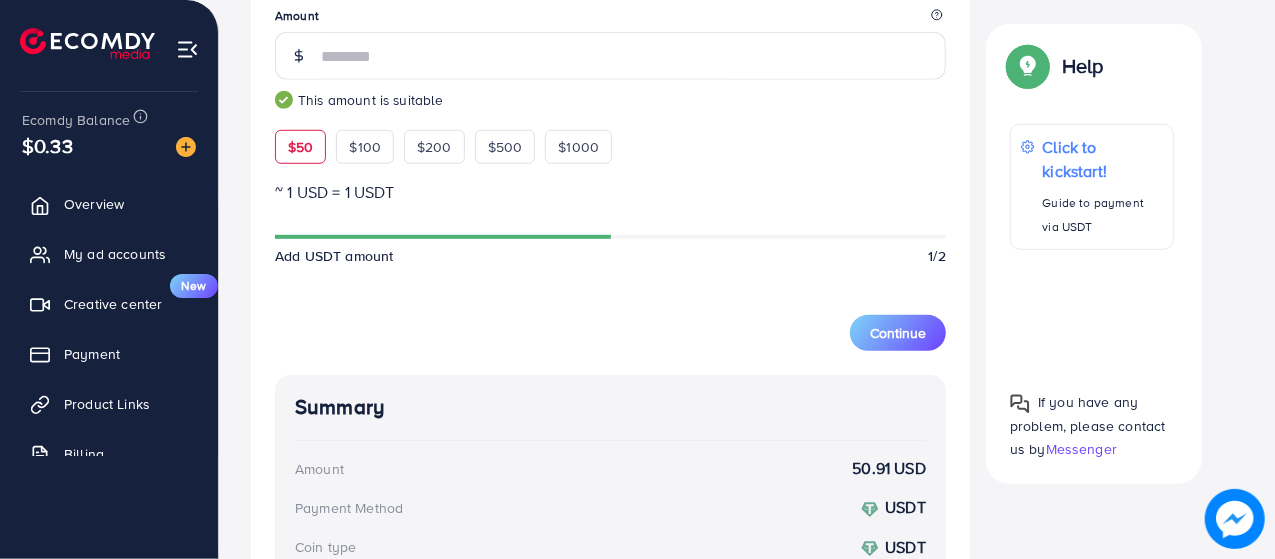 scroll, scrollTop: 800, scrollLeft: 0, axis: vertical 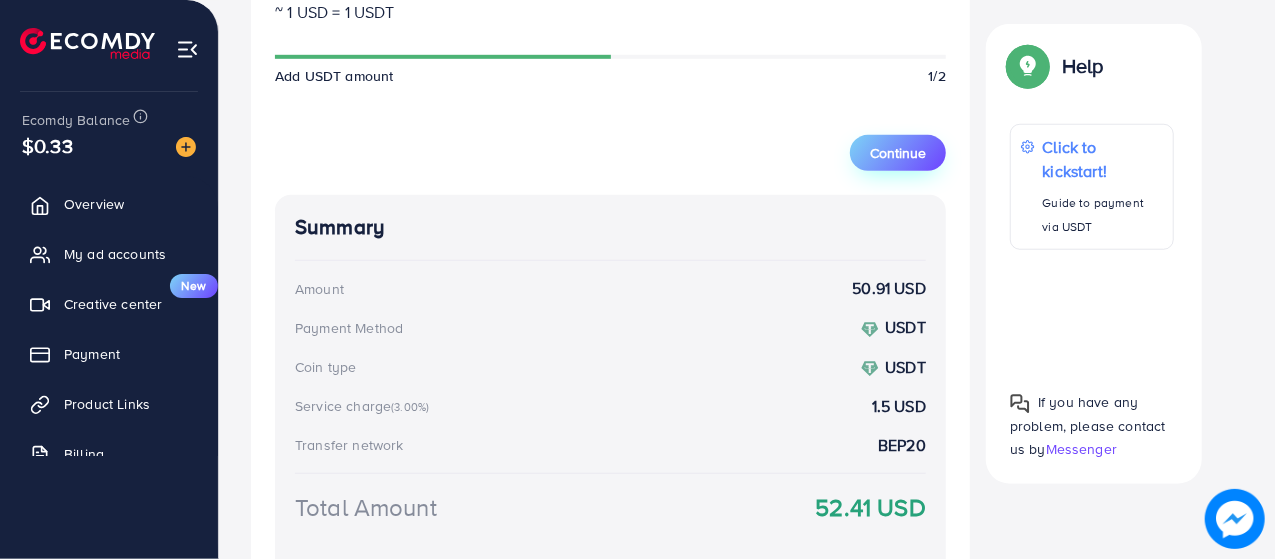 click on "Continue" at bounding box center [898, 153] 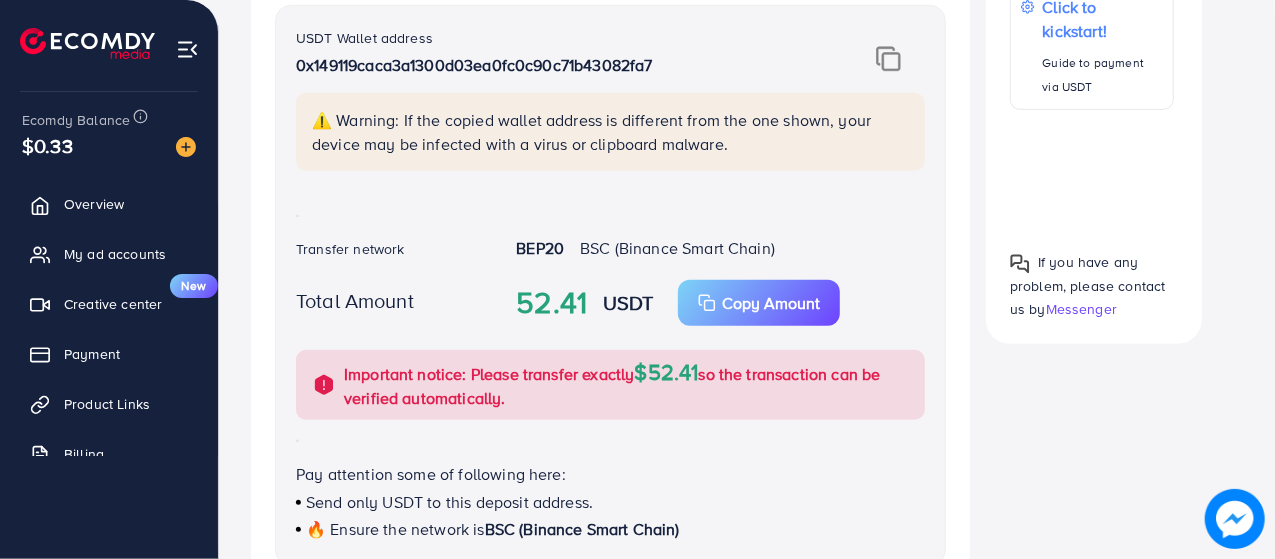 scroll, scrollTop: 426, scrollLeft: 0, axis: vertical 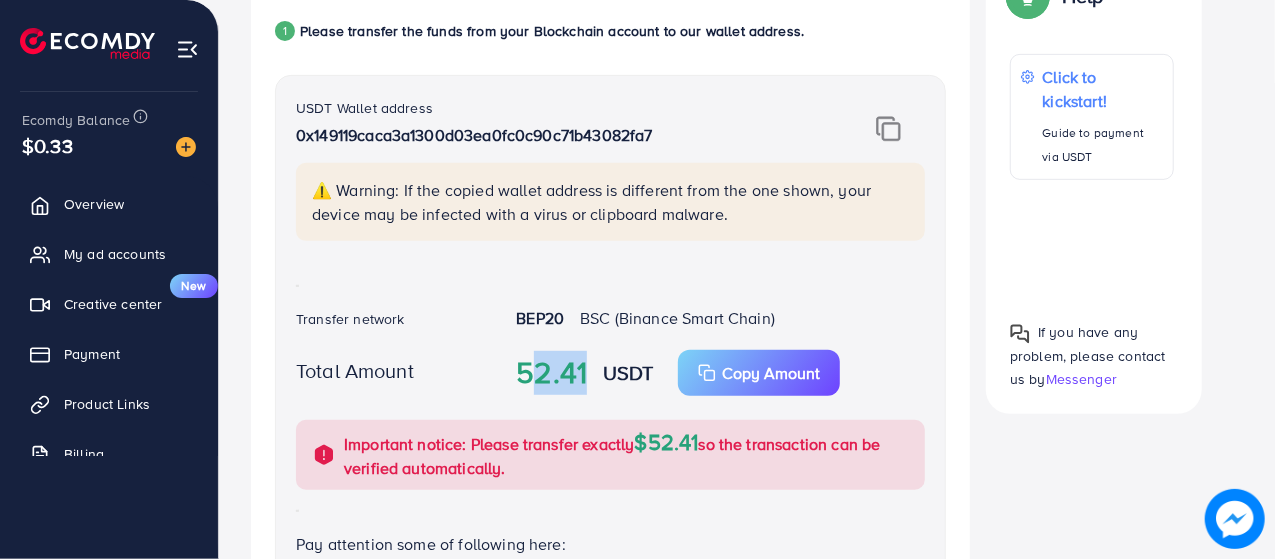 drag, startPoint x: 518, startPoint y: 375, endPoint x: 579, endPoint y: 377, distance: 61.03278 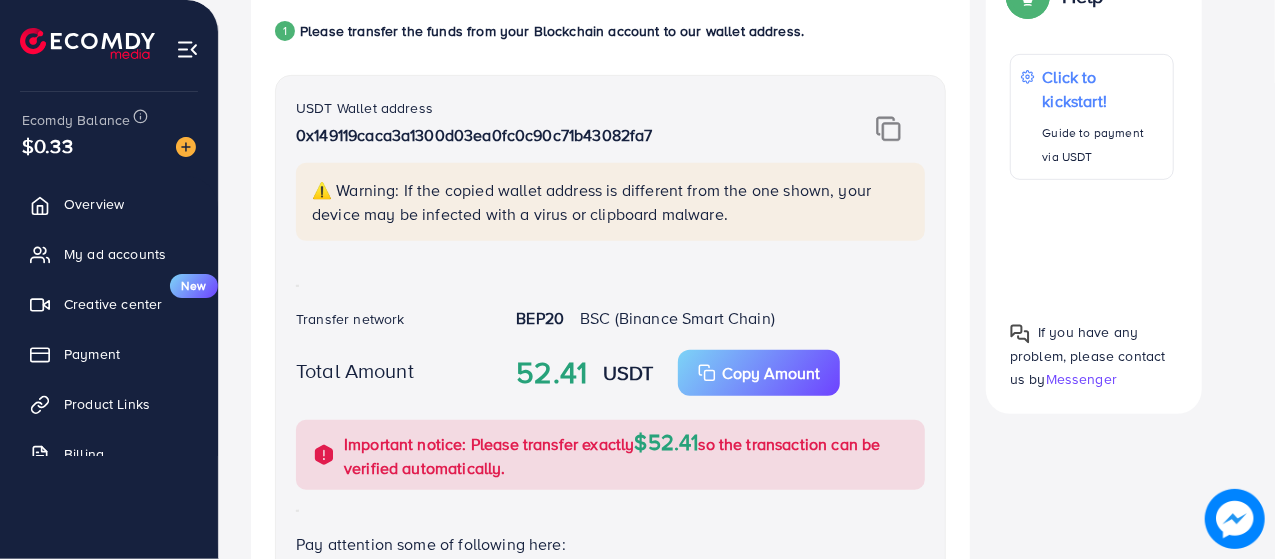 click on "Help   Help   Click to kickstart!   Guide to payment via USDT   If you have any problem, please contact us by   Messenger" at bounding box center (1094, 722) 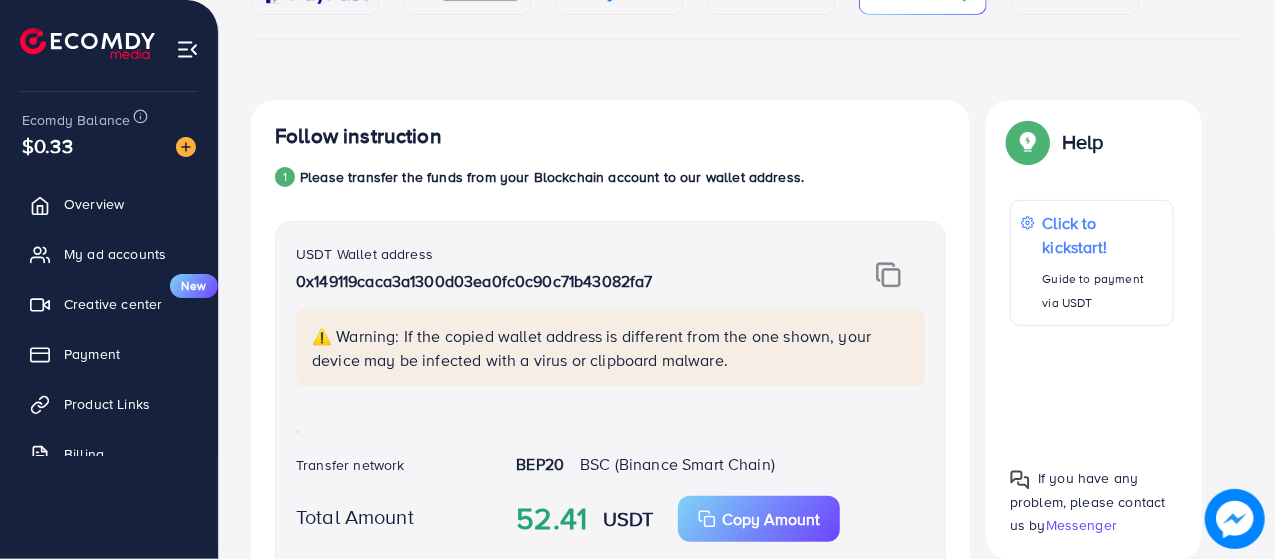 scroll, scrollTop: 26, scrollLeft: 0, axis: vertical 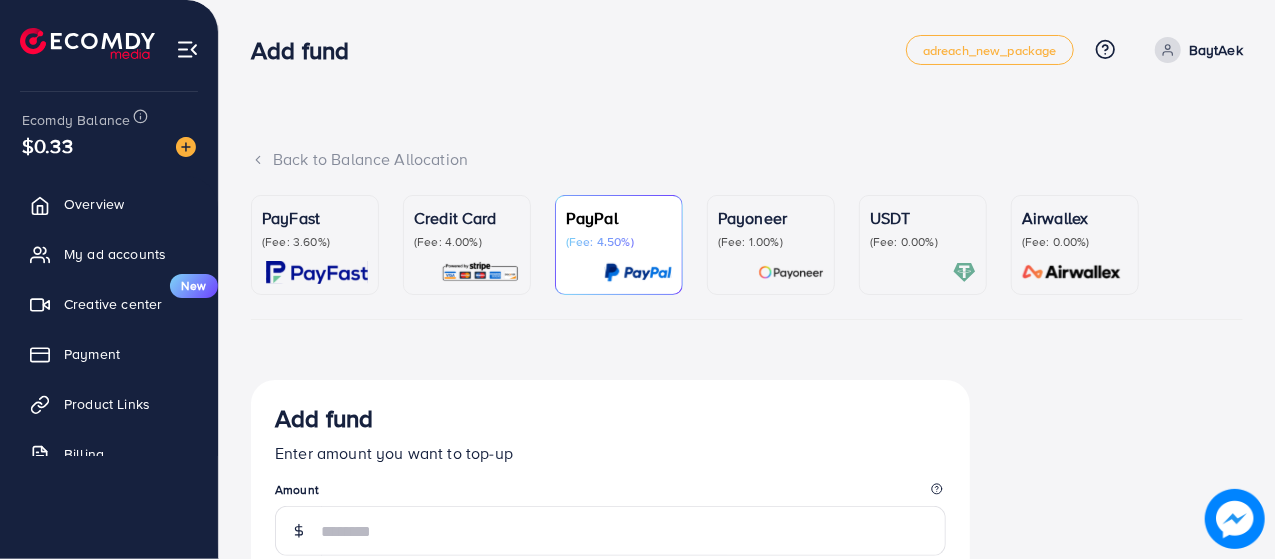 click on "USDT   (Fee: 0.00%)" at bounding box center (923, 245) 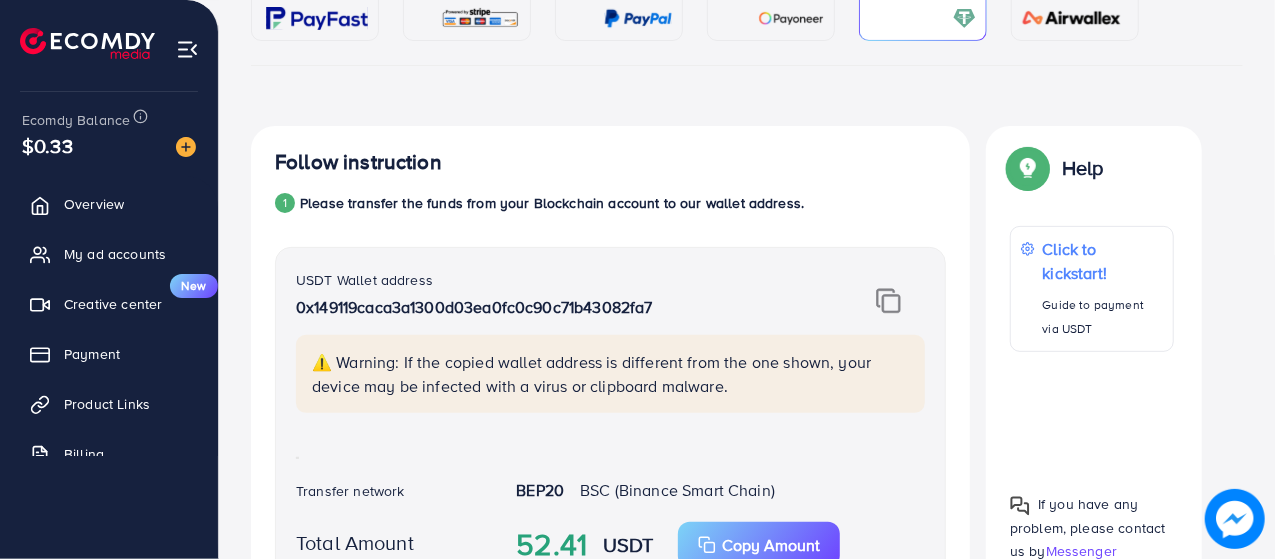 scroll, scrollTop: 200, scrollLeft: 0, axis: vertical 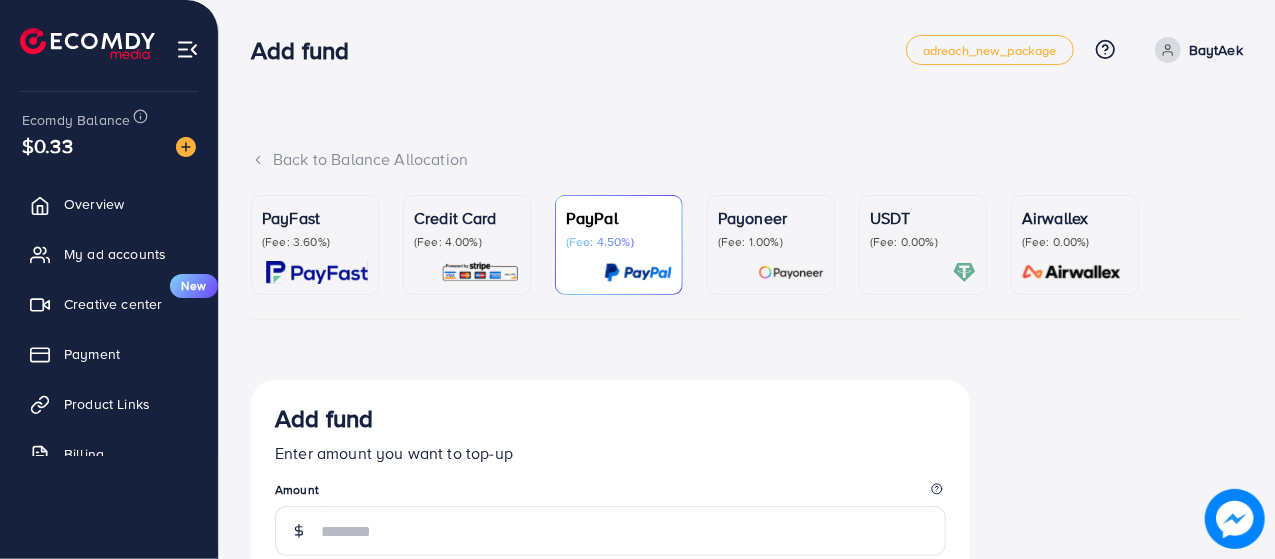click on "USDT   (Fee: 0.00%)" at bounding box center [923, 245] 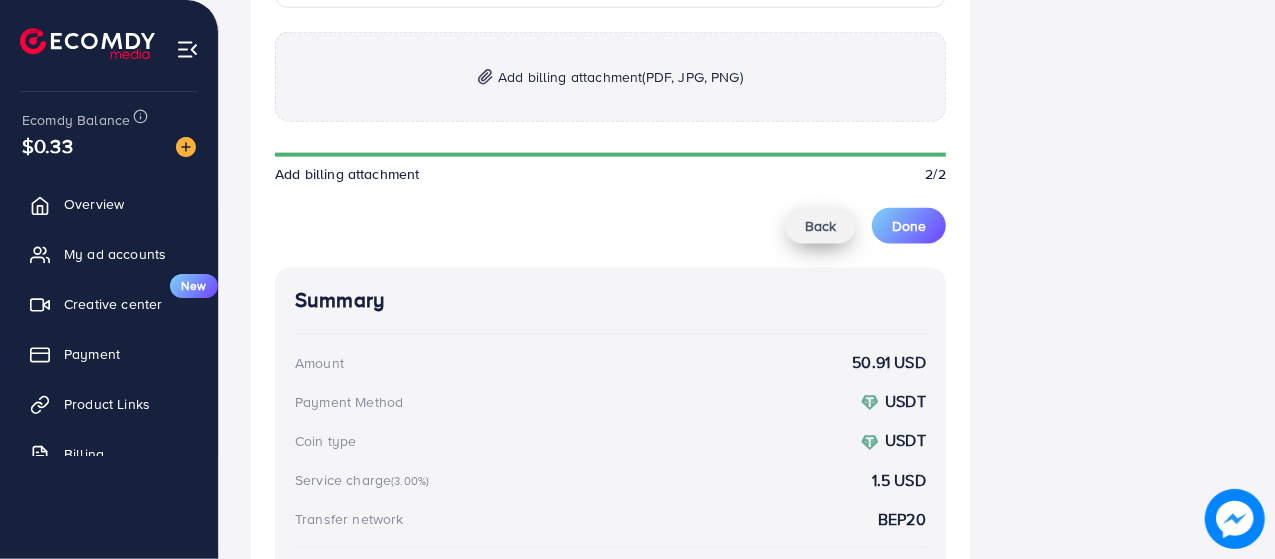 click on "Back" at bounding box center (820, 226) 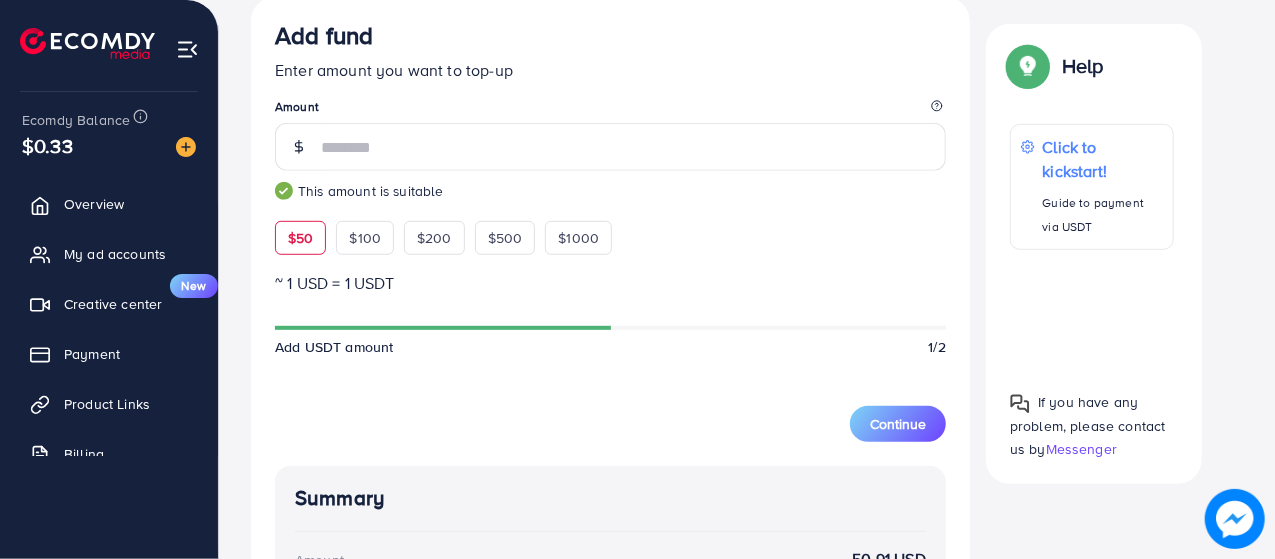 scroll, scrollTop: 526, scrollLeft: 0, axis: vertical 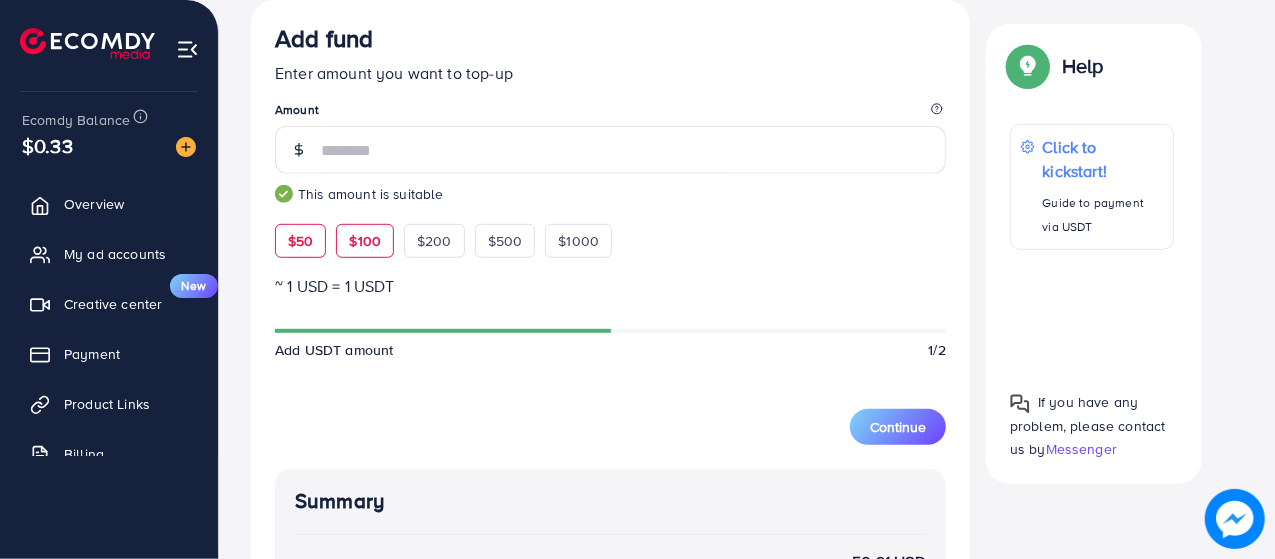 click on "$100" at bounding box center (365, 241) 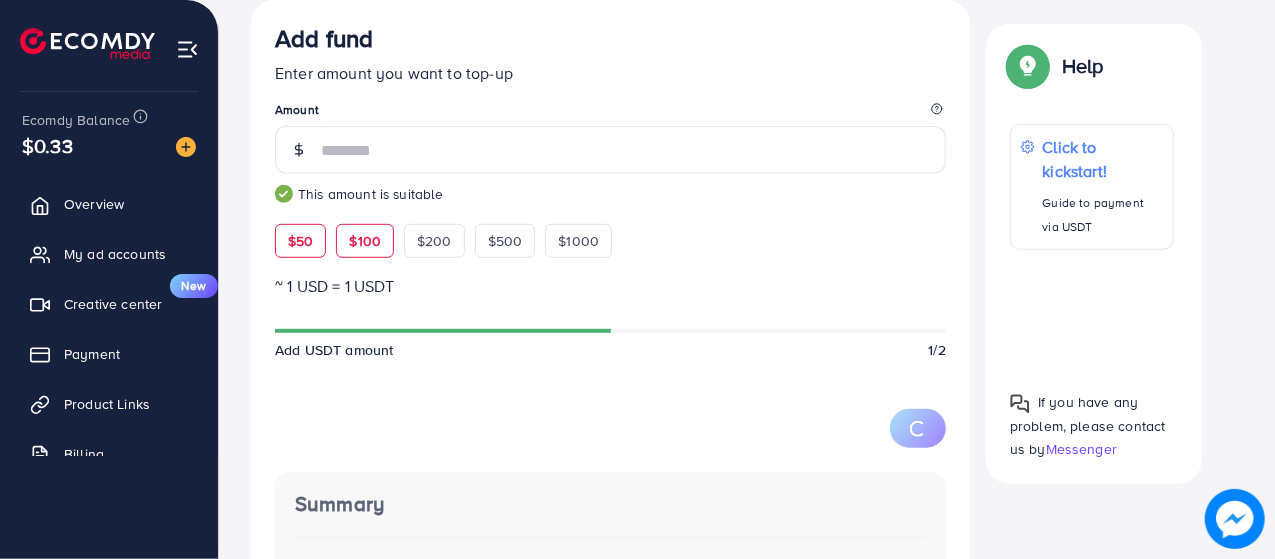 click on "$50" at bounding box center (300, 241) 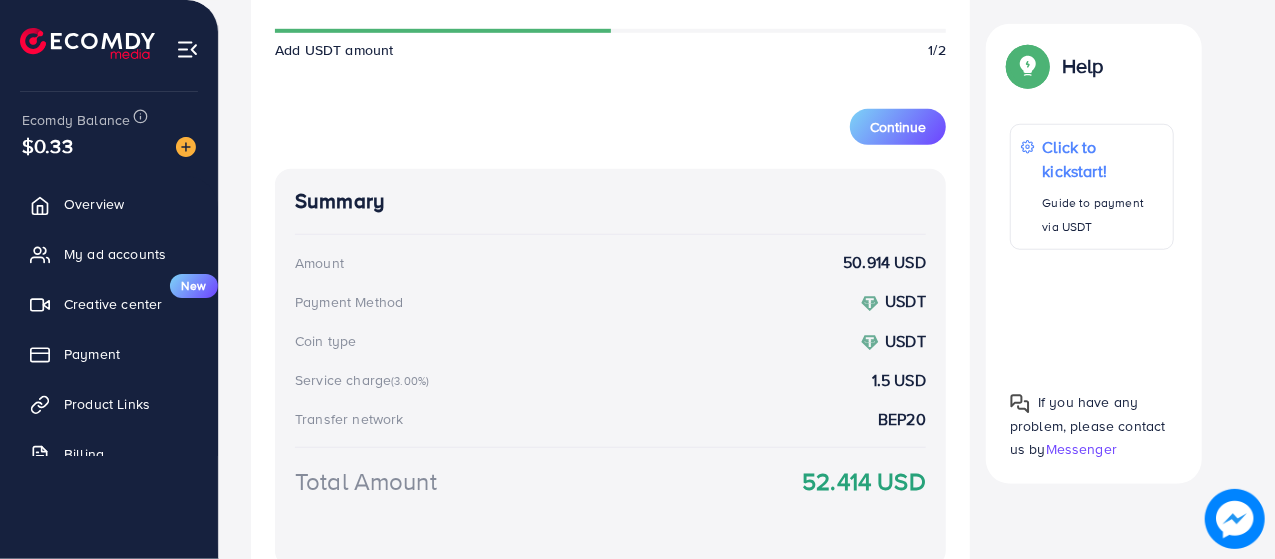 scroll, scrollTop: 626, scrollLeft: 0, axis: vertical 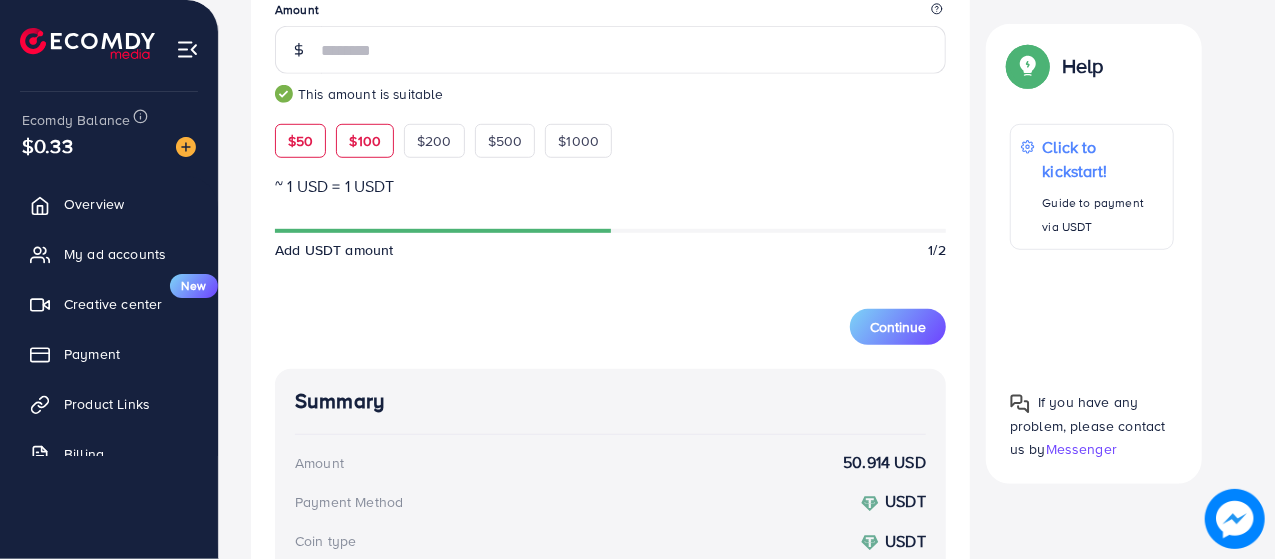 click on "$100" at bounding box center (365, 141) 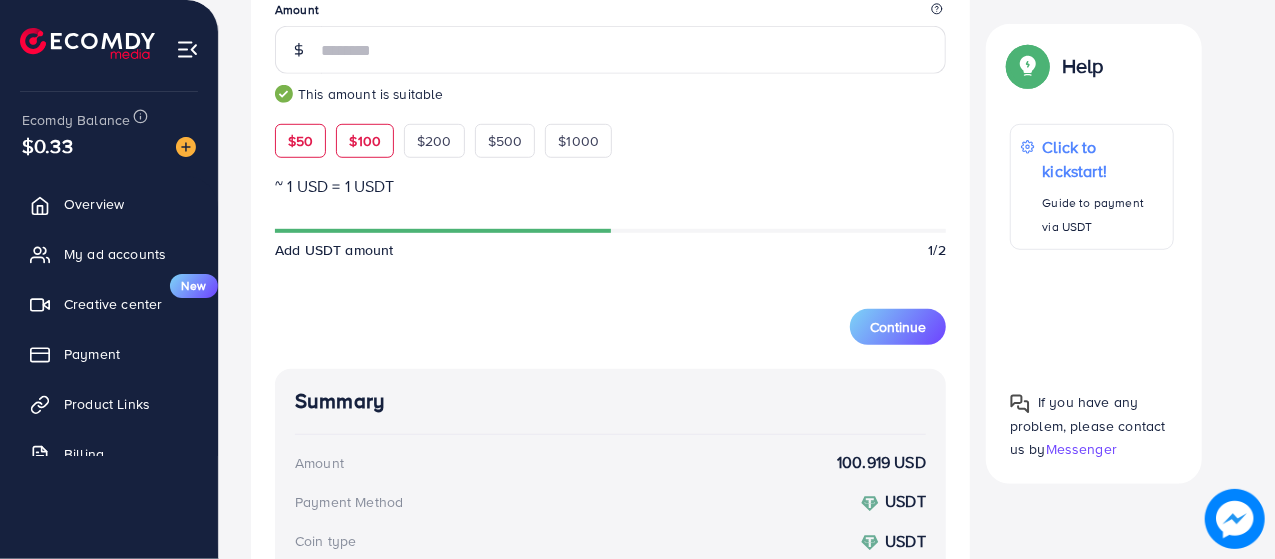 click on "$50" at bounding box center [300, 141] 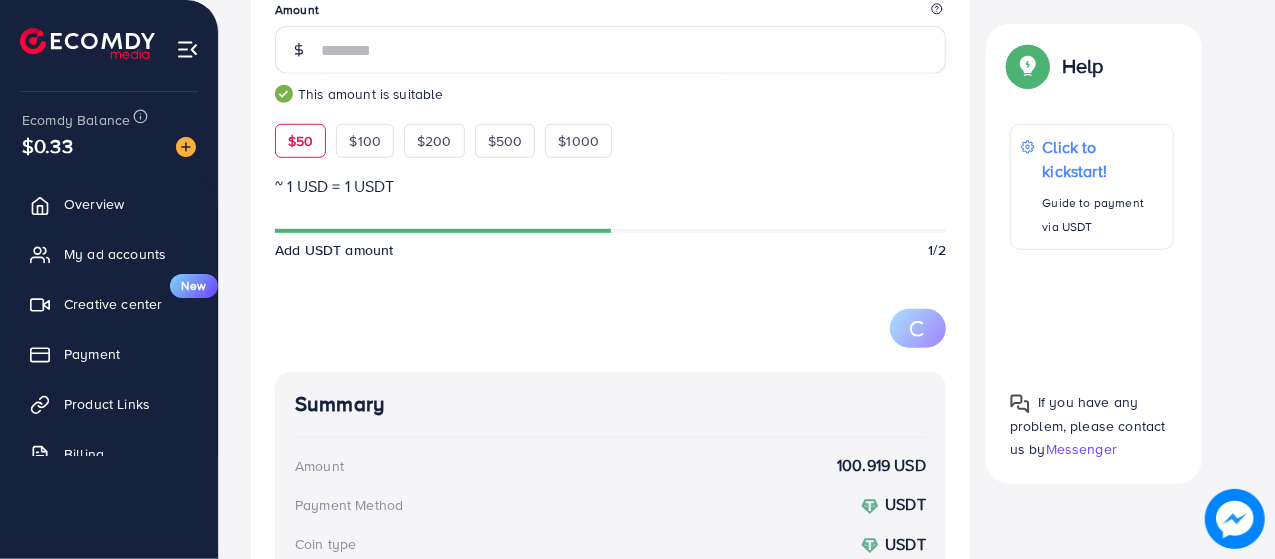 type on "**" 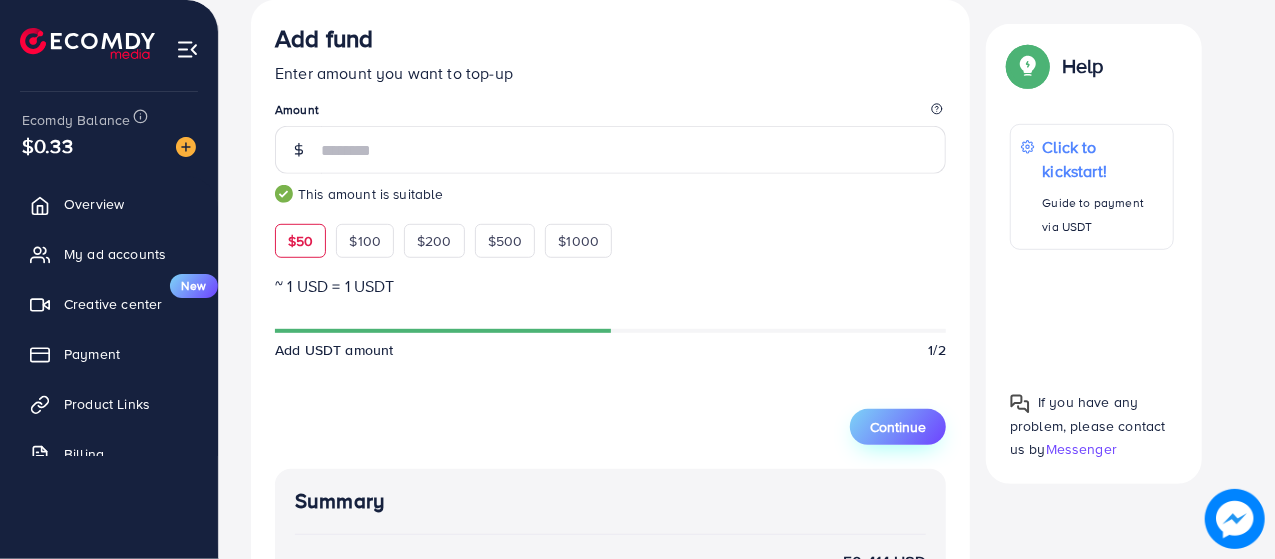 click on "Continue" at bounding box center [898, 427] 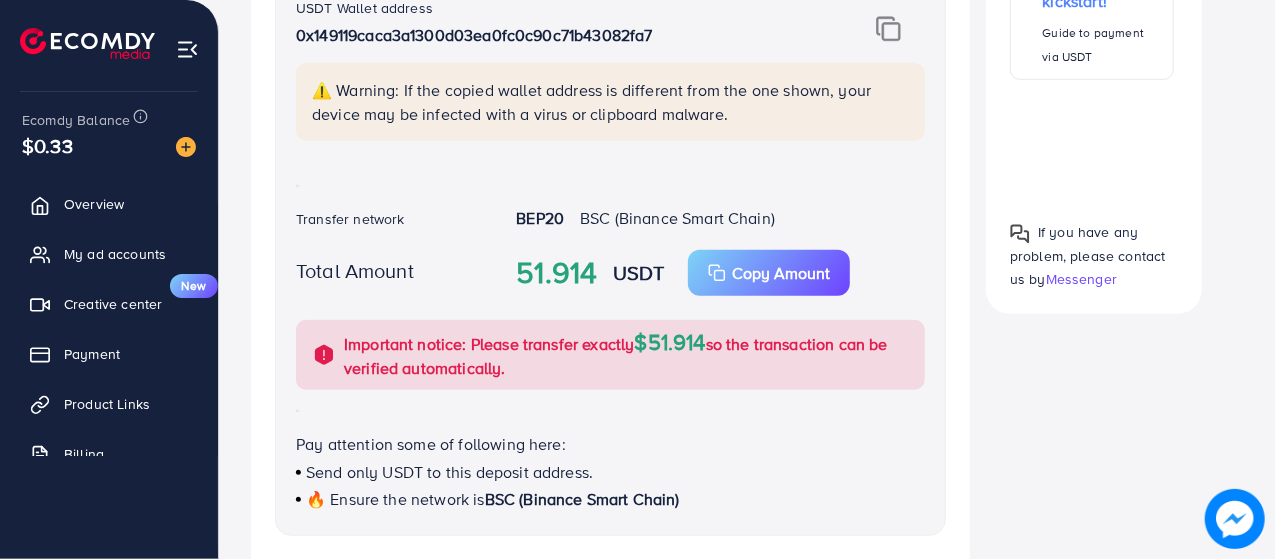 scroll, scrollTop: 1426, scrollLeft: 0, axis: vertical 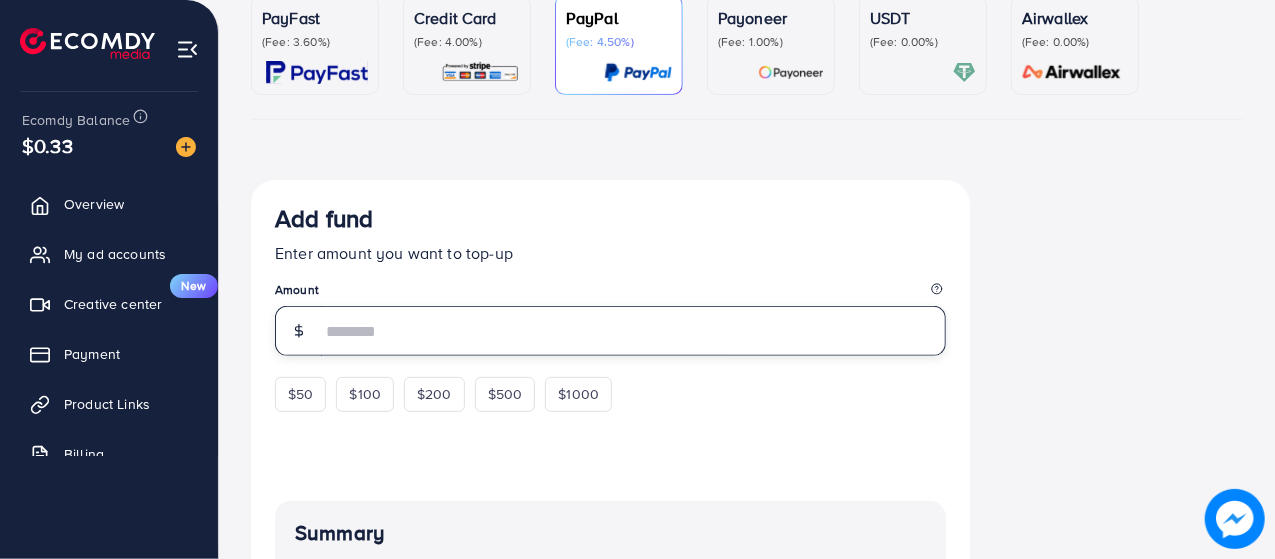 click at bounding box center (633, 331) 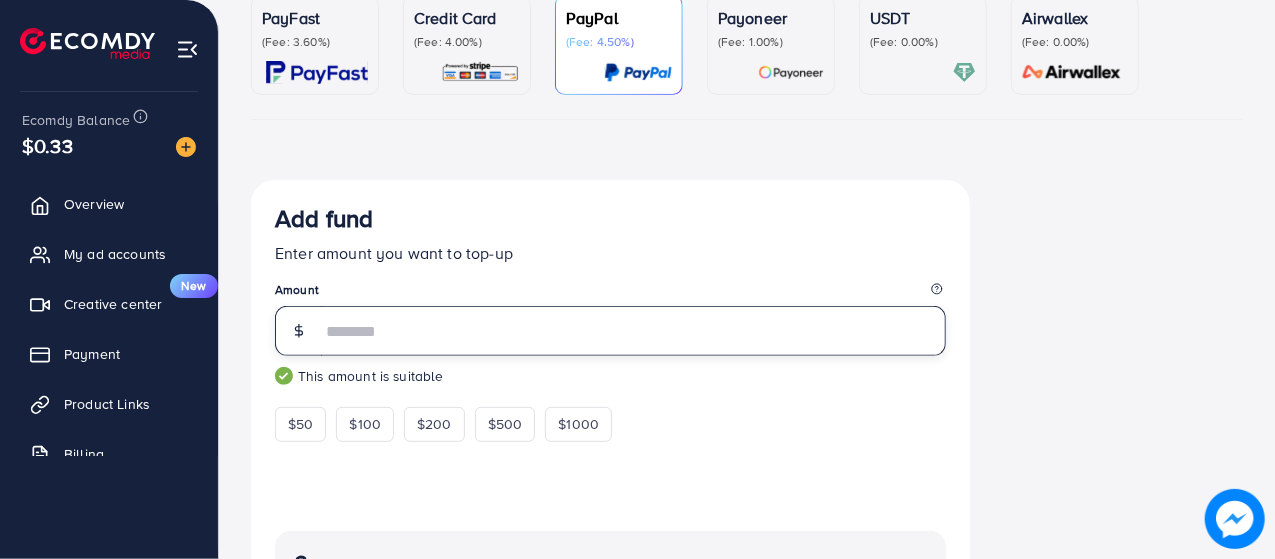 type on "**" 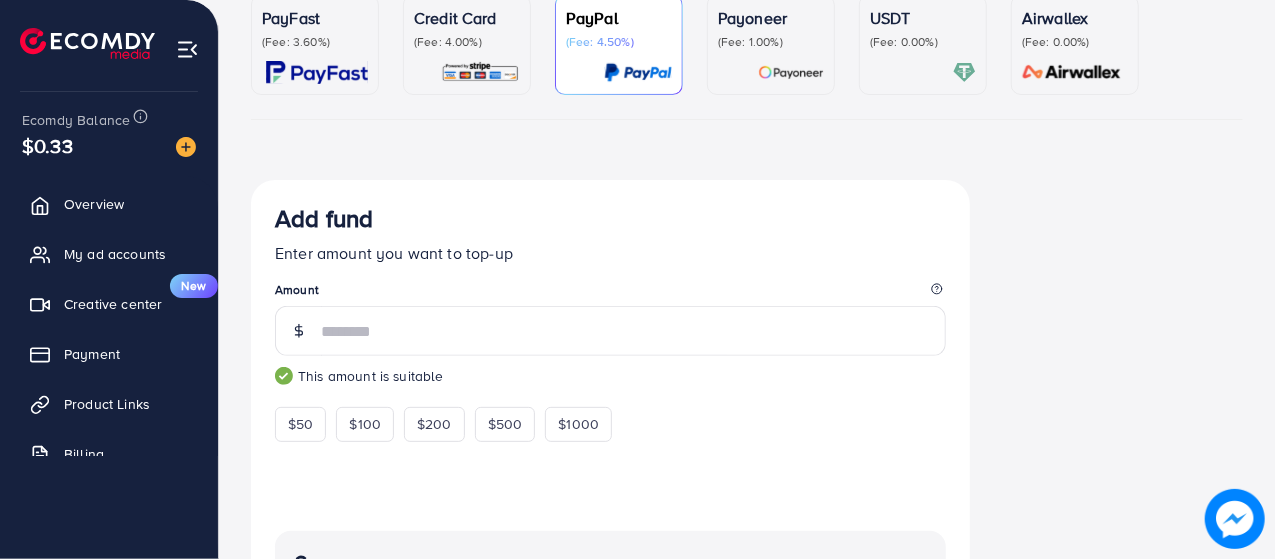 click on "Add fund   Enter amount you want to top-up  Amount **  This amount is suitable  $50 $100 $200 $500 $1000" at bounding box center [610, 322] 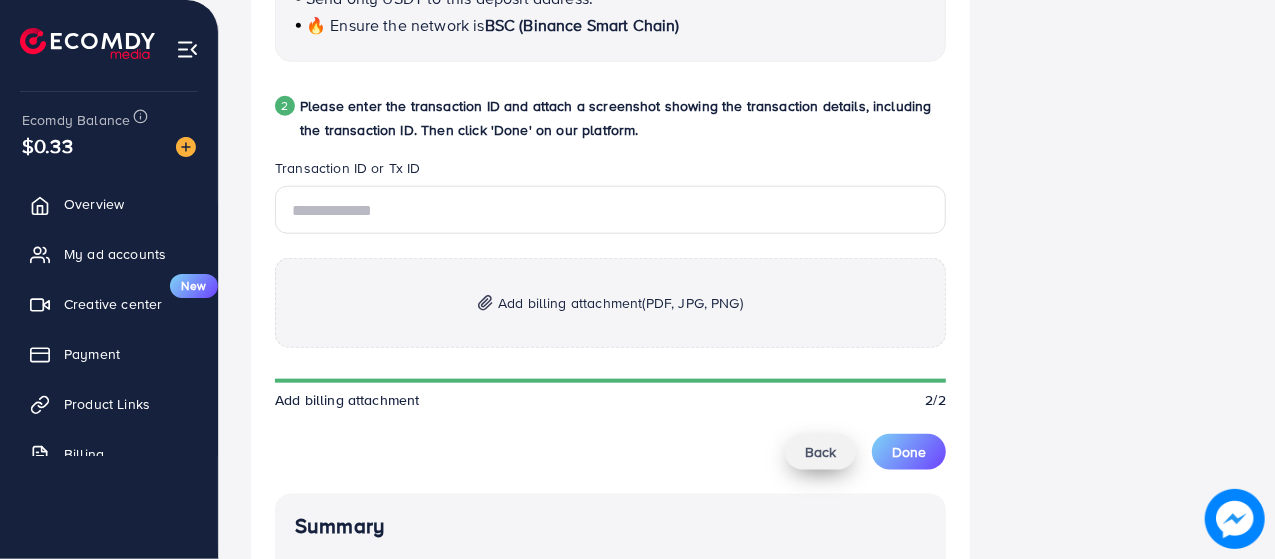 click on "Back" at bounding box center (820, 452) 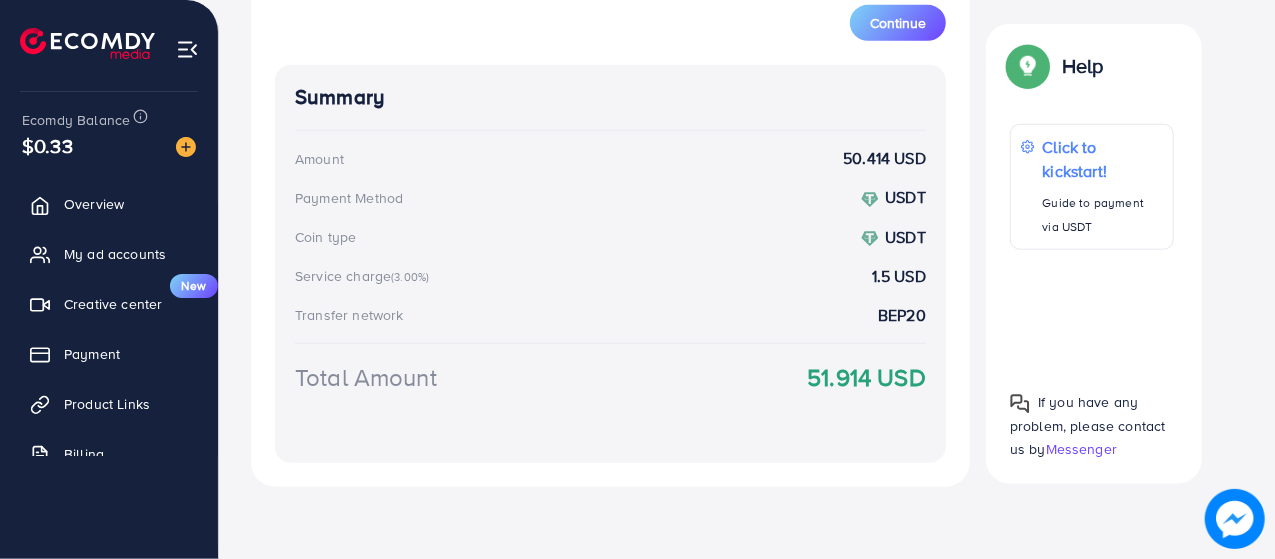 scroll, scrollTop: 394, scrollLeft: 0, axis: vertical 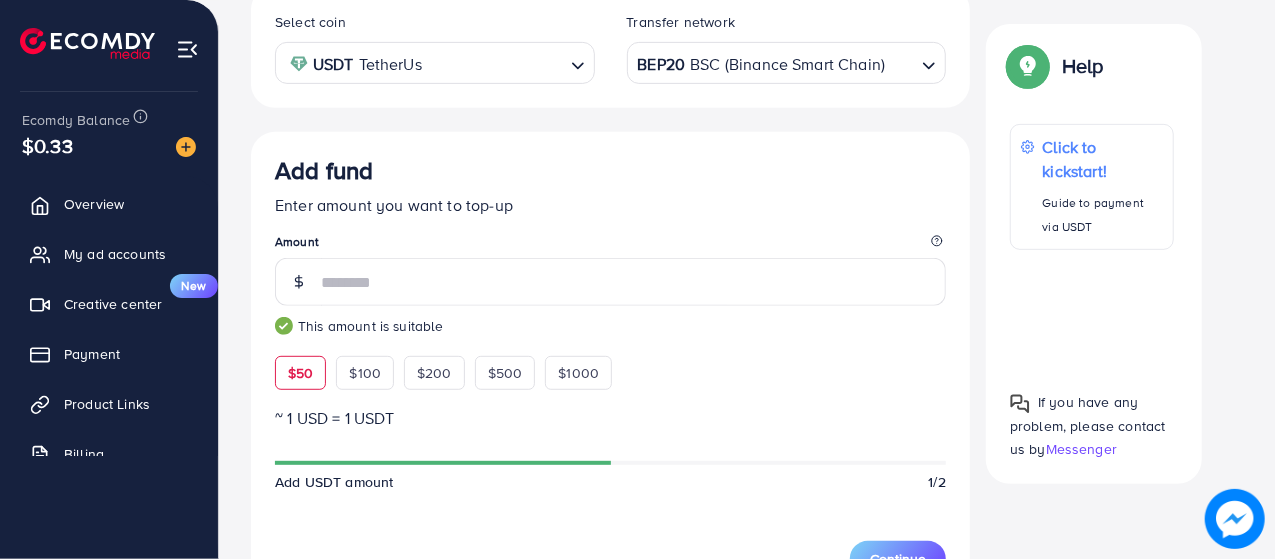drag, startPoint x: 336, startPoint y: 278, endPoint x: 322, endPoint y: 279, distance: 14.035668 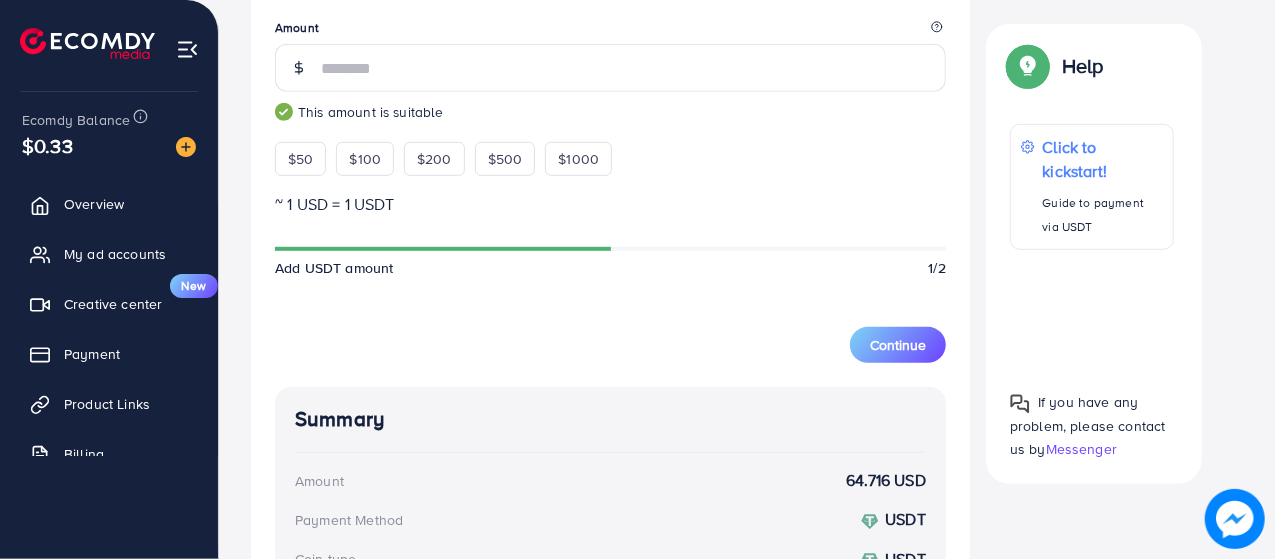 scroll, scrollTop: 594, scrollLeft: 0, axis: vertical 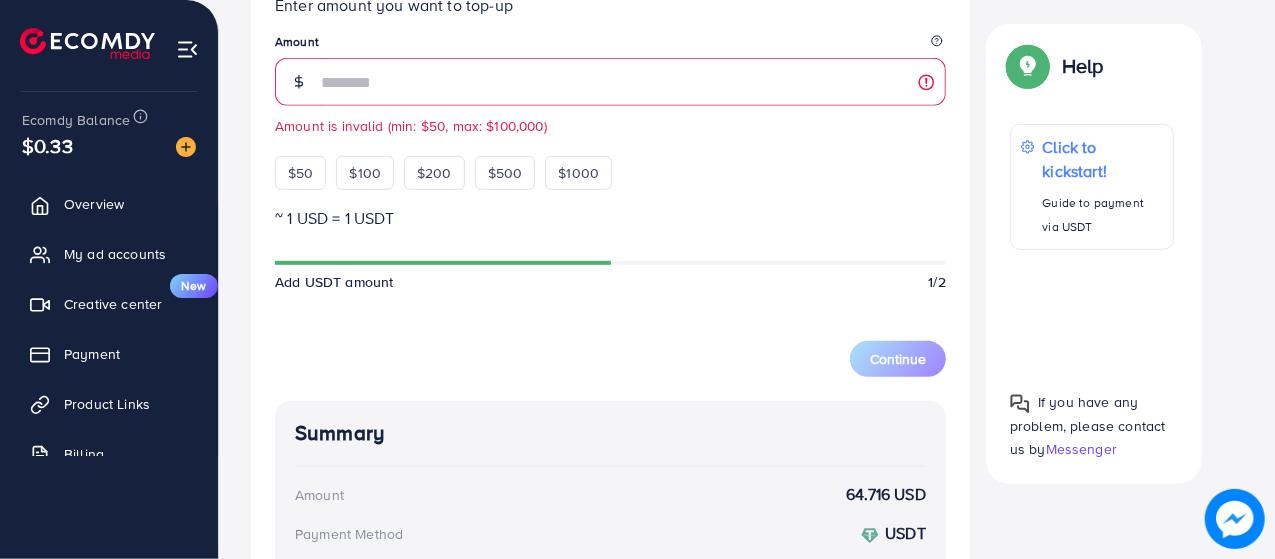 type on "**" 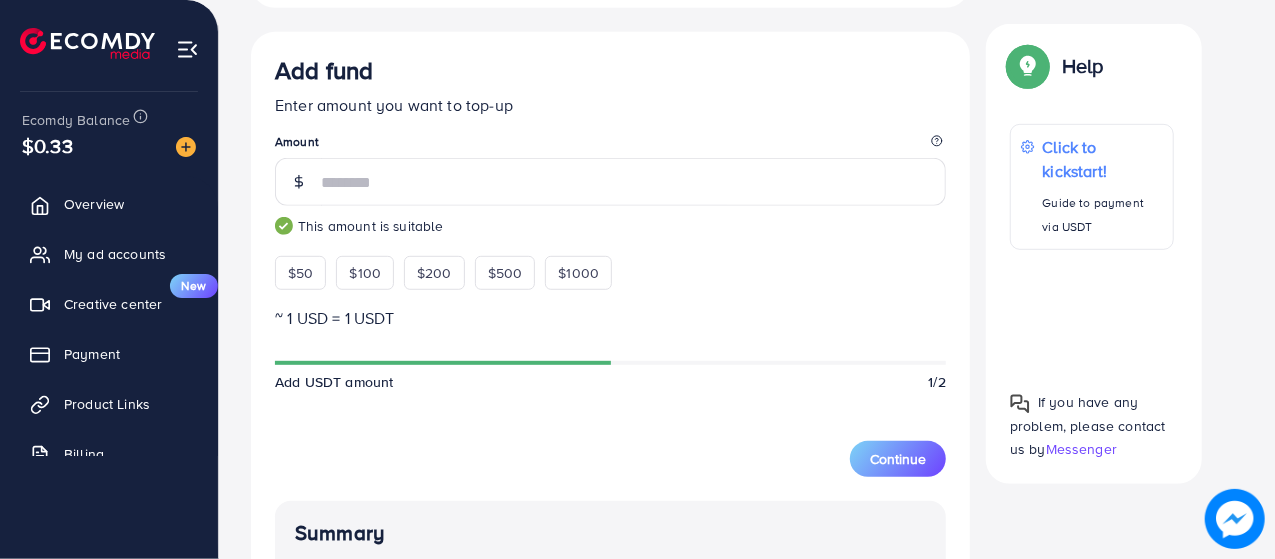 scroll, scrollTop: 894, scrollLeft: 0, axis: vertical 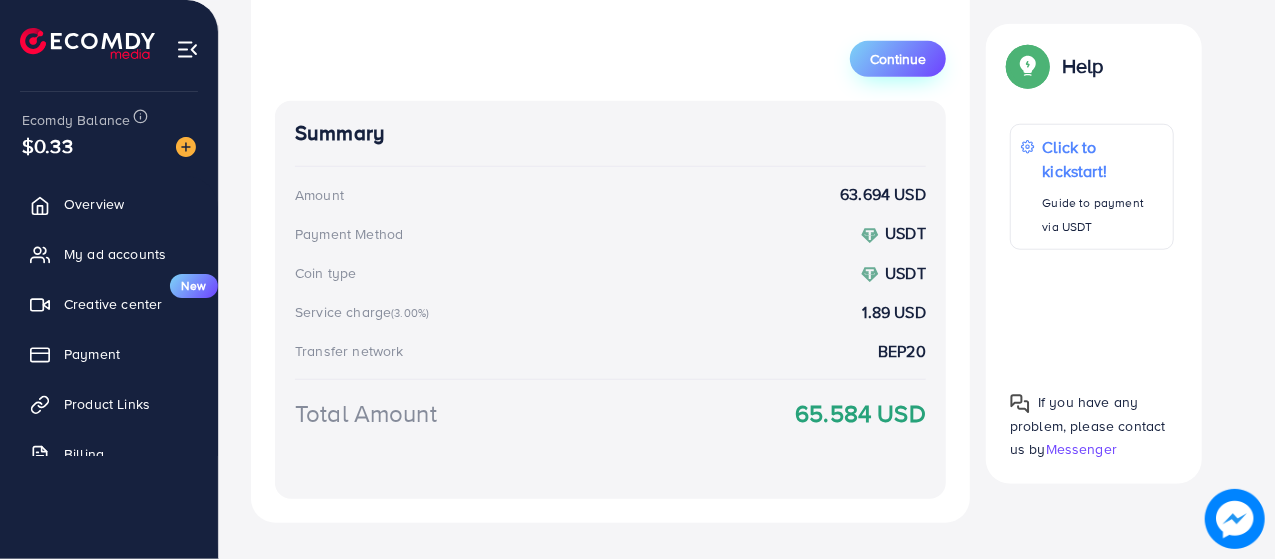 click on "Continue" at bounding box center [898, 59] 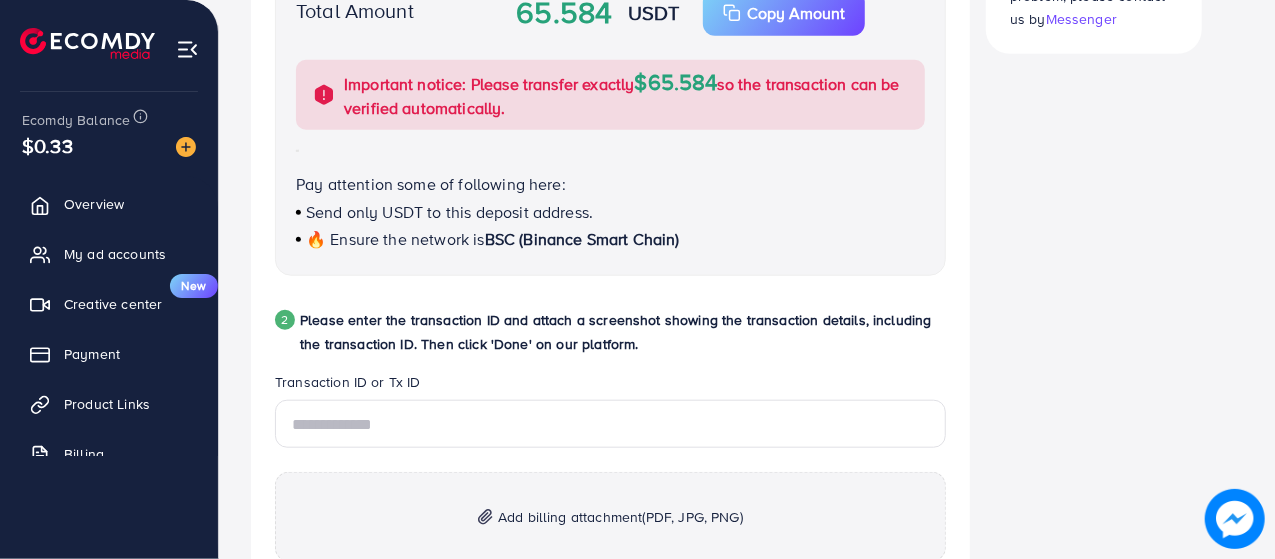 scroll, scrollTop: 926, scrollLeft: 0, axis: vertical 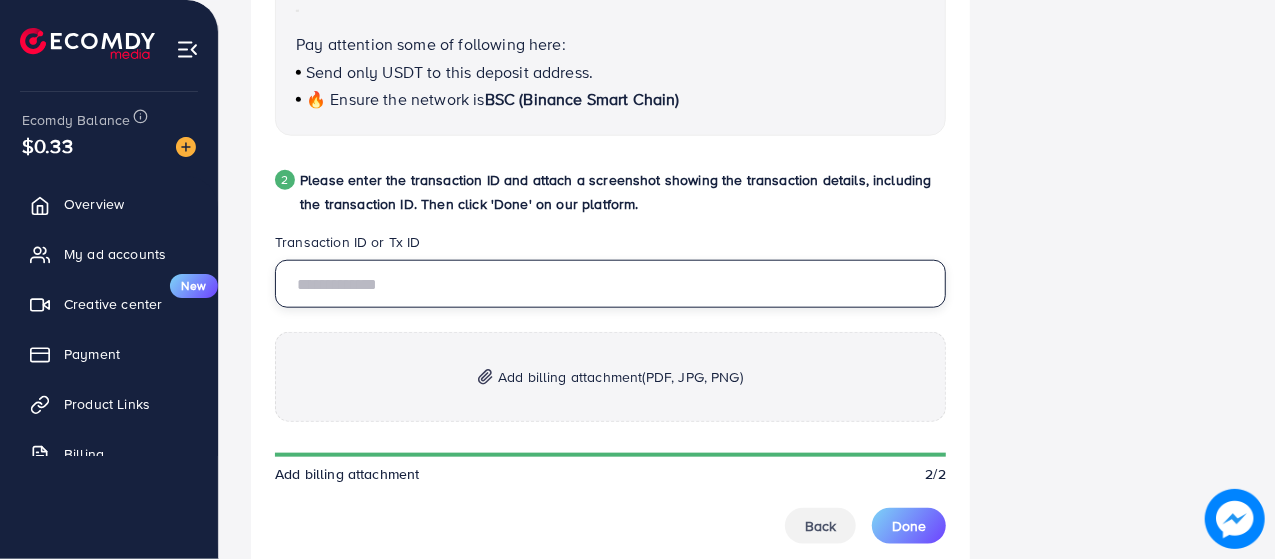 click at bounding box center (610, 284) 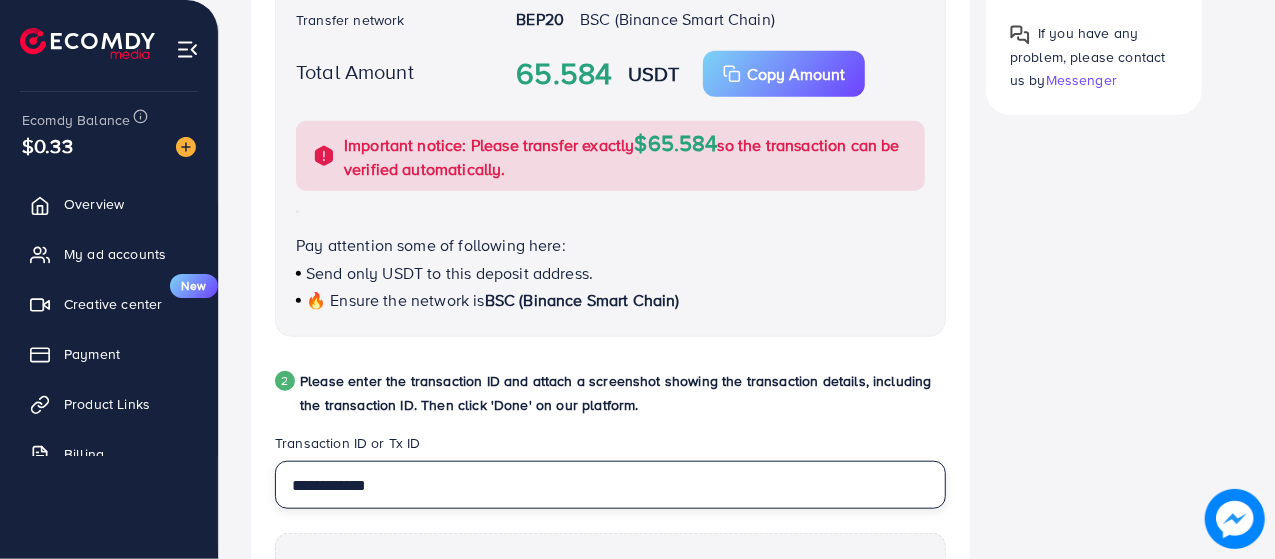 scroll, scrollTop: 826, scrollLeft: 0, axis: vertical 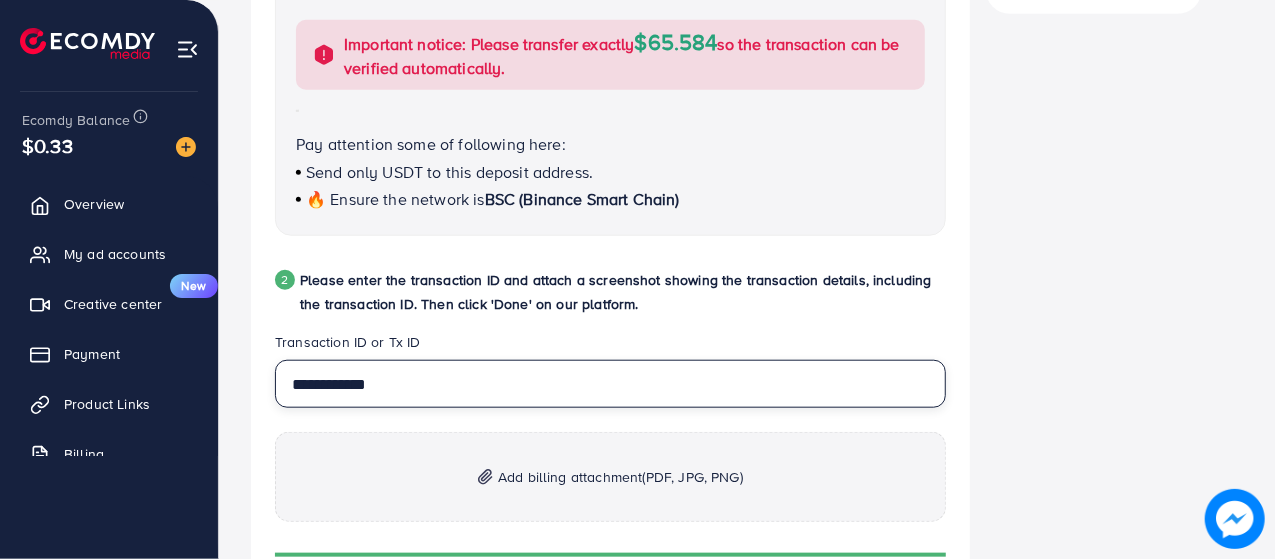 type on "**********" 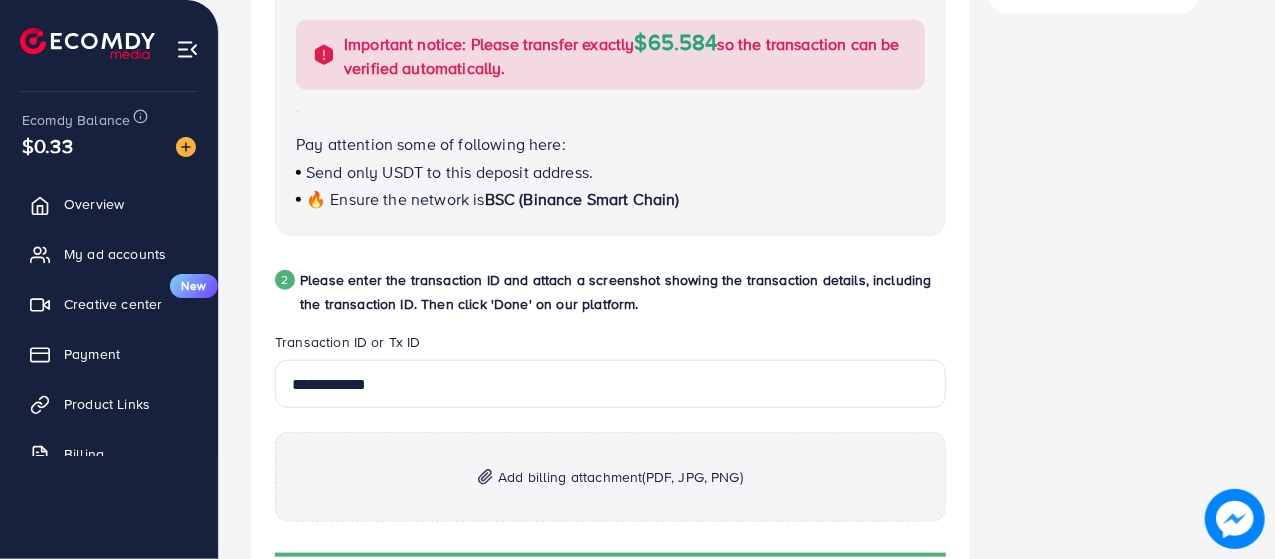click on "Add billing attachment  (PDF, JPG, PNG)" at bounding box center [610, 477] 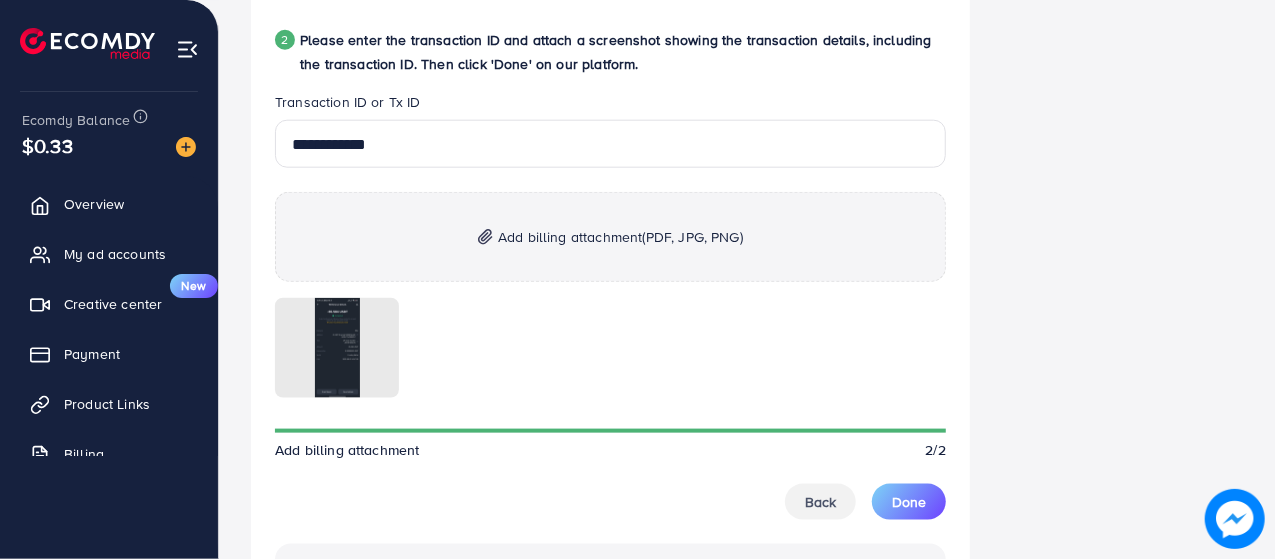 scroll, scrollTop: 1326, scrollLeft: 0, axis: vertical 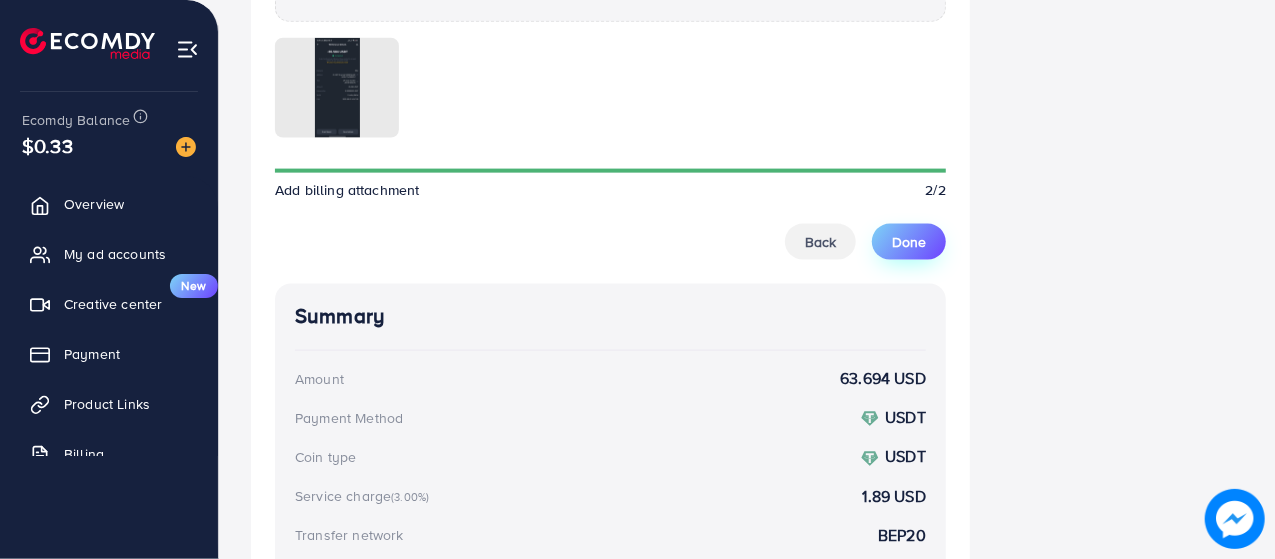click on "Done" at bounding box center (909, 242) 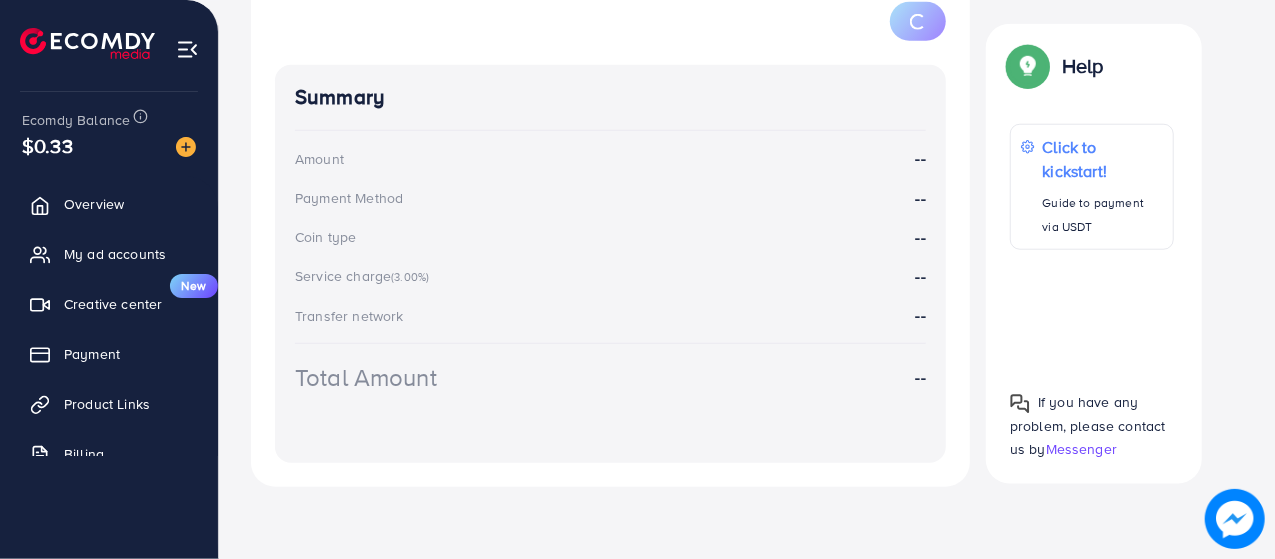 scroll, scrollTop: 394, scrollLeft: 0, axis: vertical 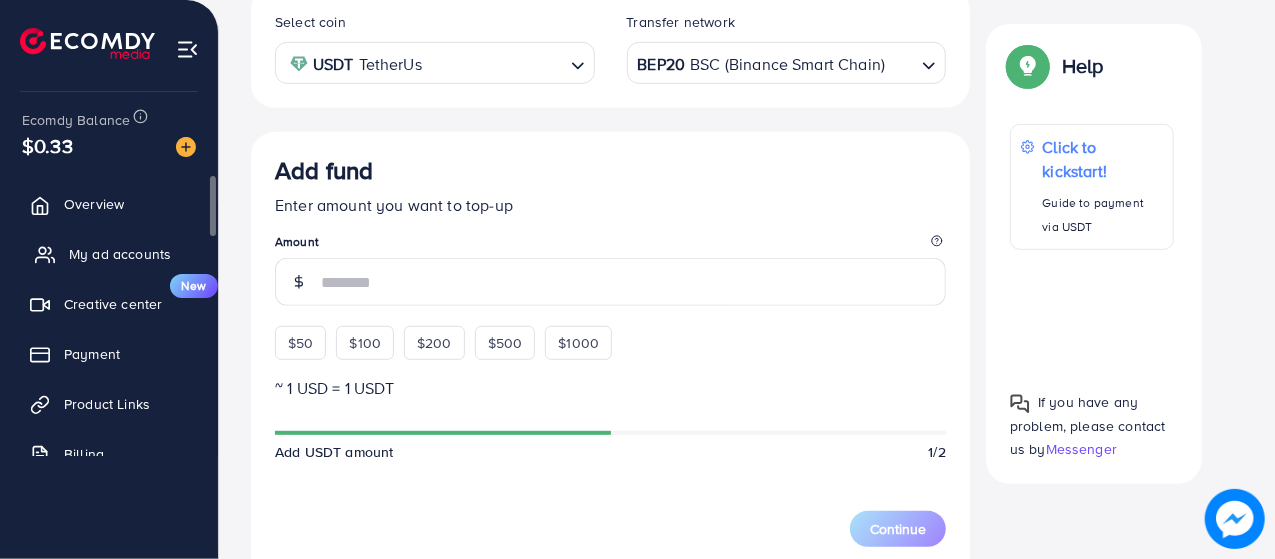 click on "My ad accounts" at bounding box center (109, 254) 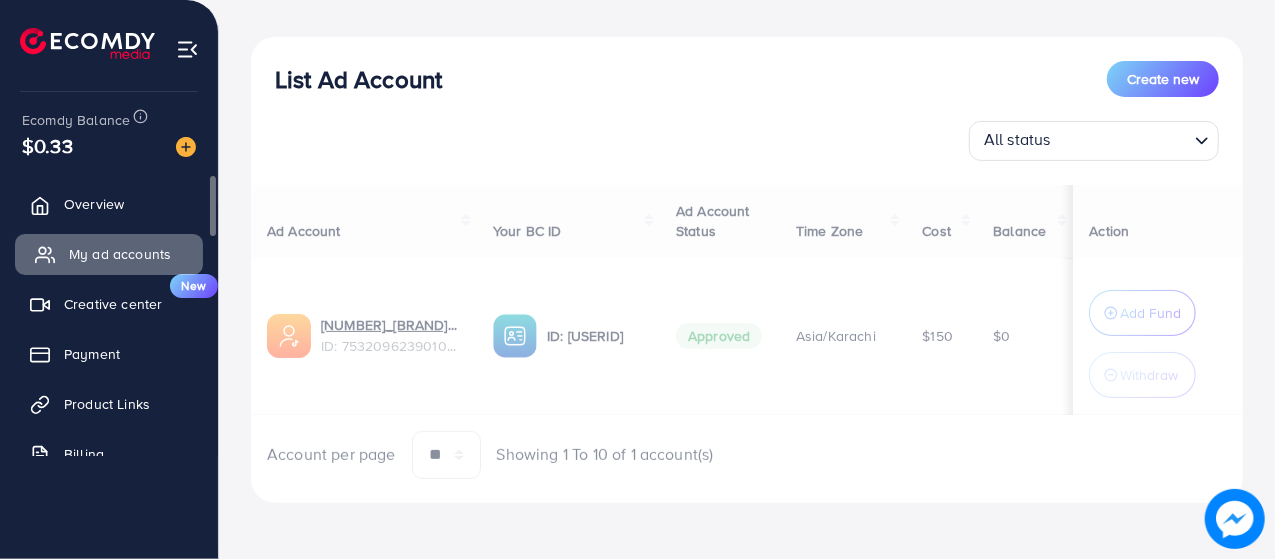 scroll, scrollTop: 0, scrollLeft: 0, axis: both 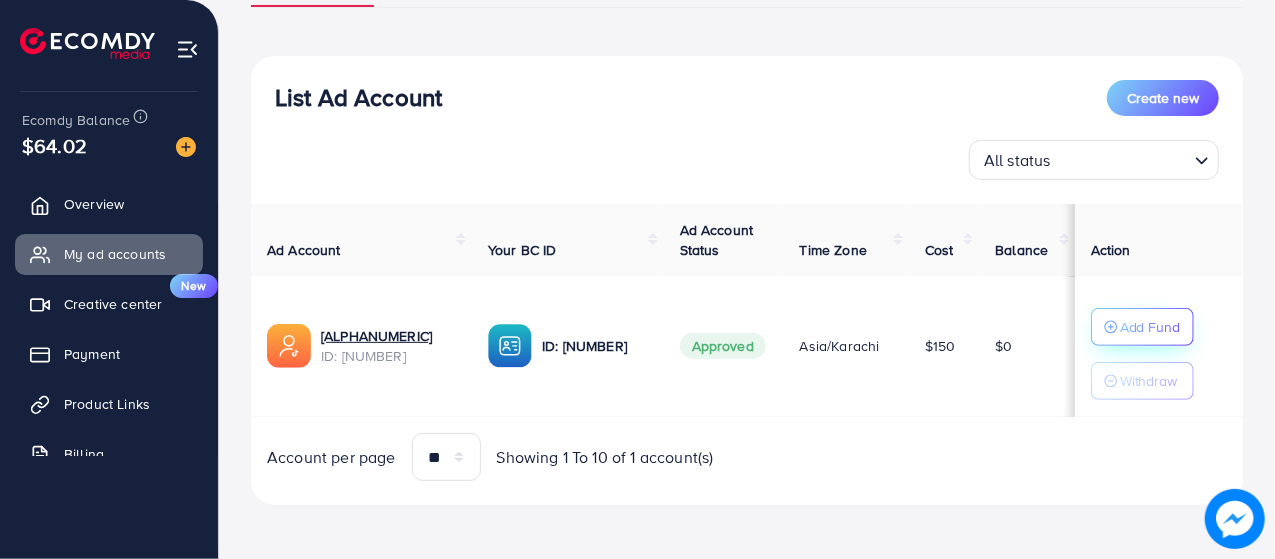 click on "Add Fund" at bounding box center [1150, 327] 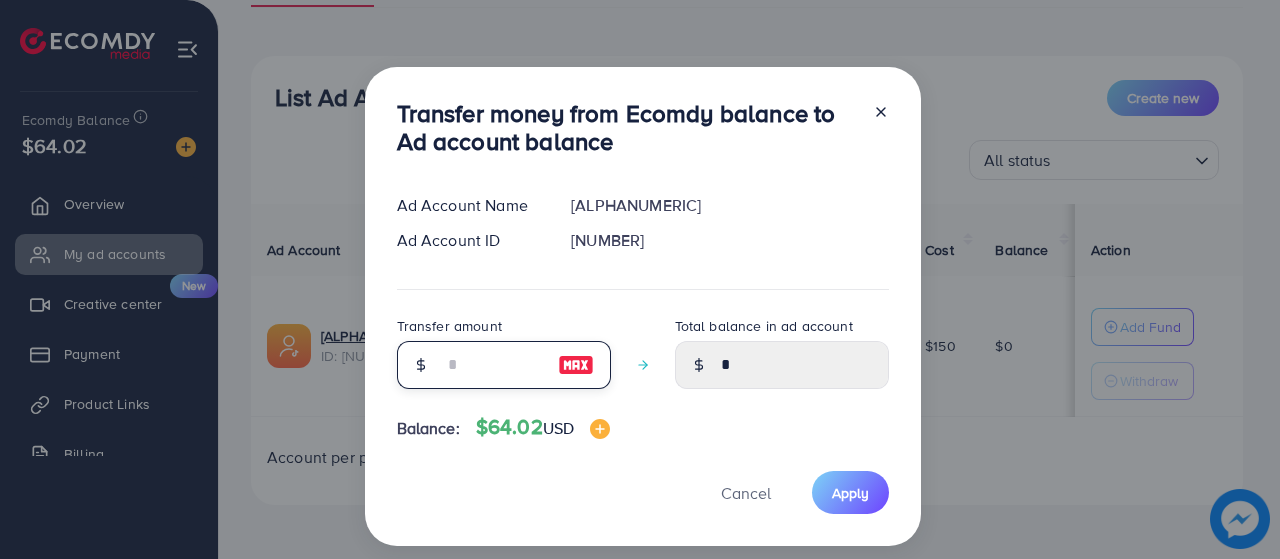 click at bounding box center (493, 365) 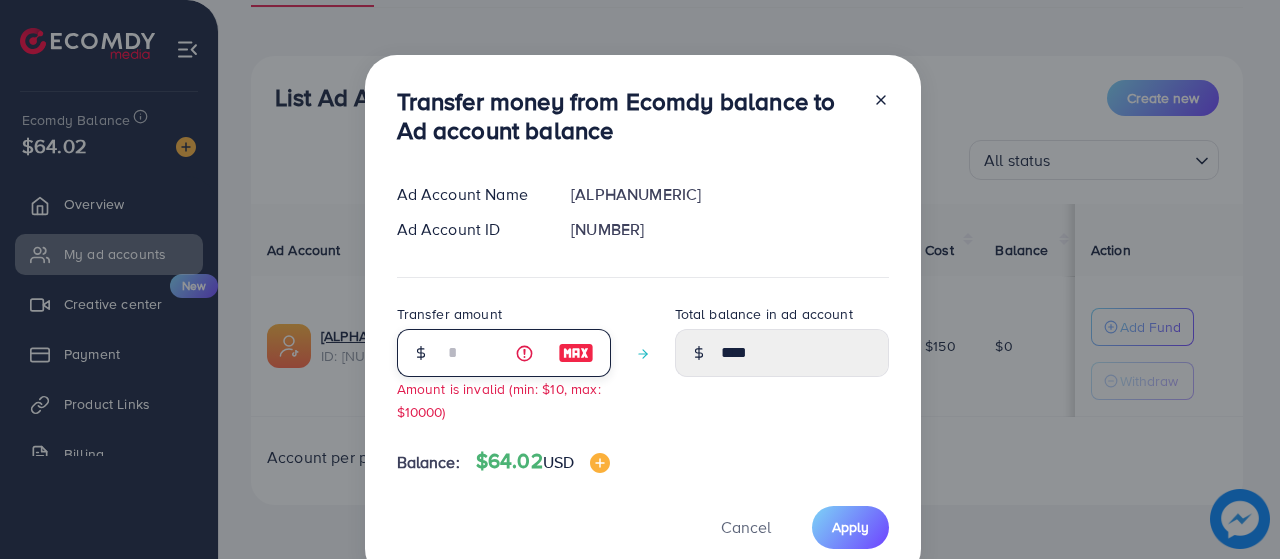 type on "**" 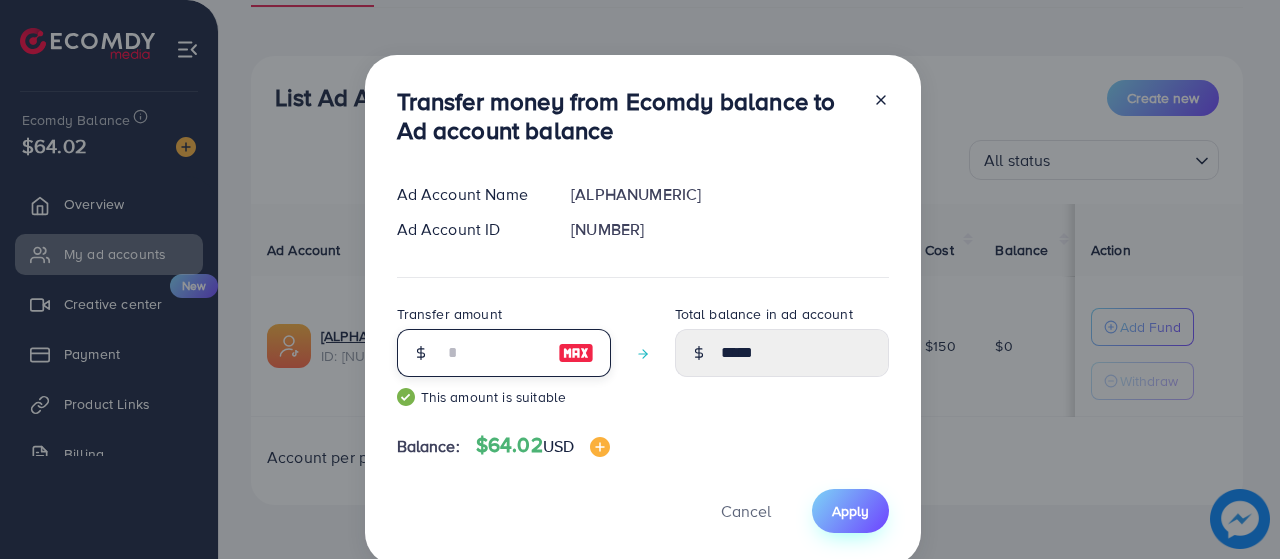 type on "**" 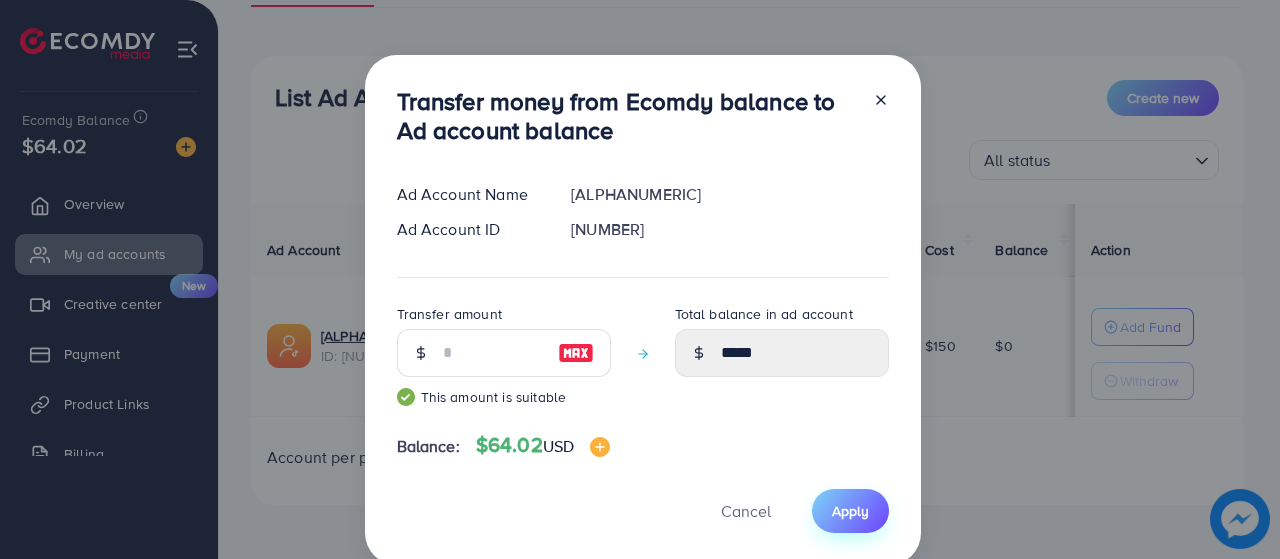 click on "Apply" at bounding box center [850, 510] 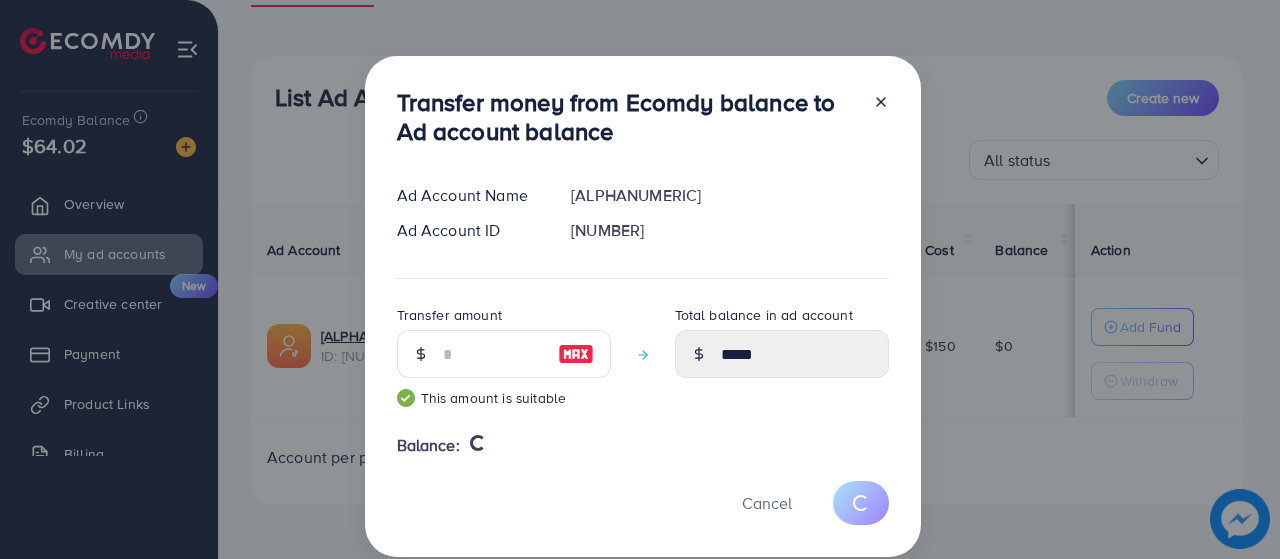 type 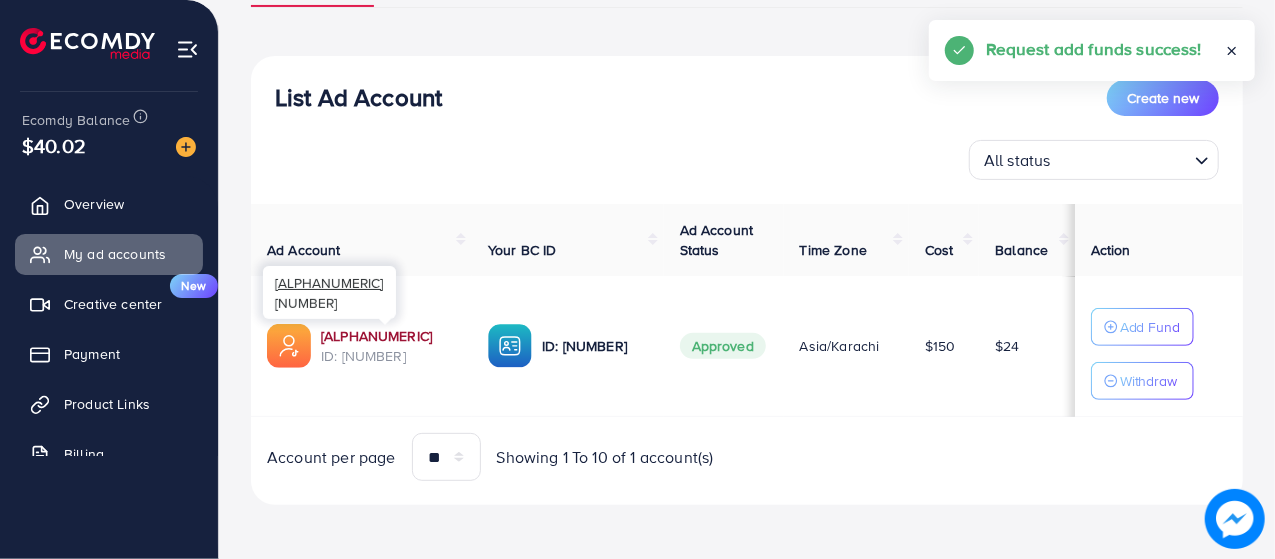 click on "[ALPHANUMERIC]" at bounding box center (388, 336) 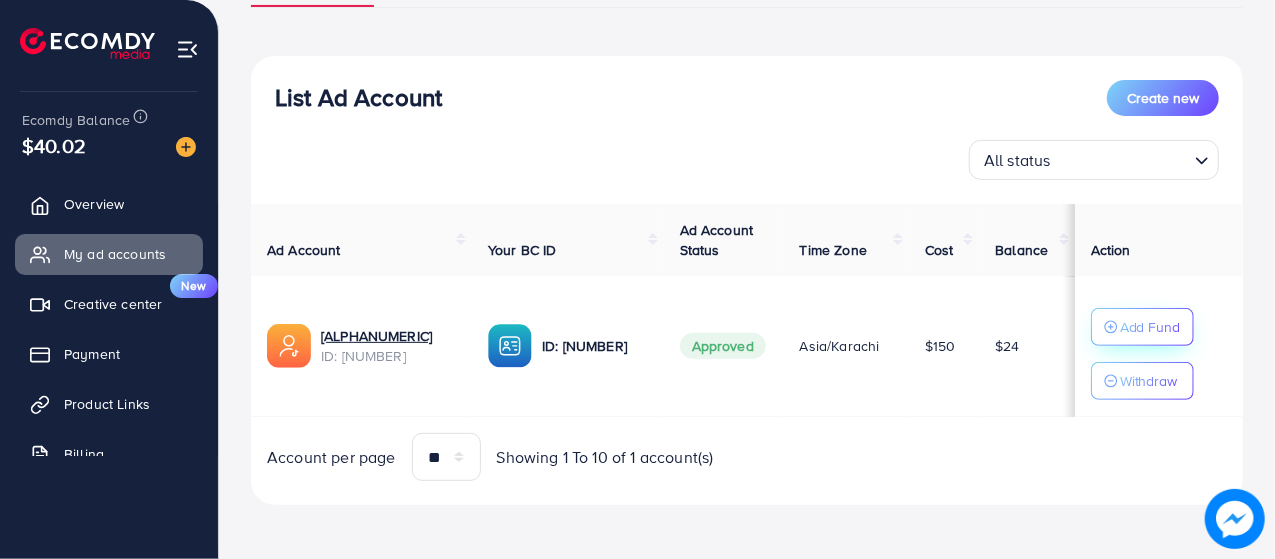 click on "Add Fund" at bounding box center [1150, 327] 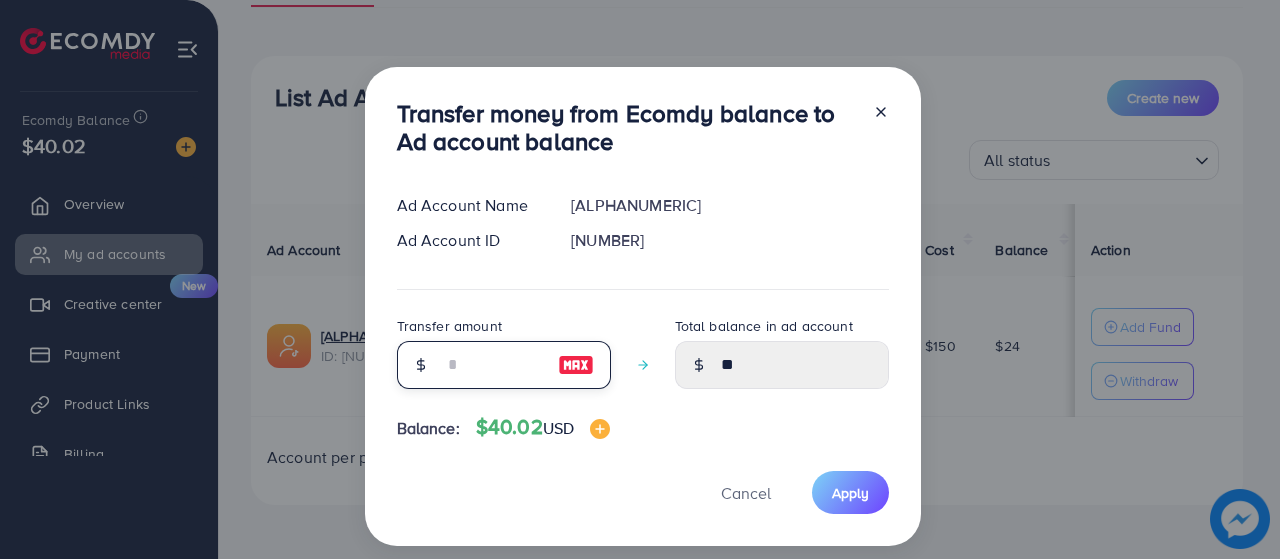 click at bounding box center (493, 365) 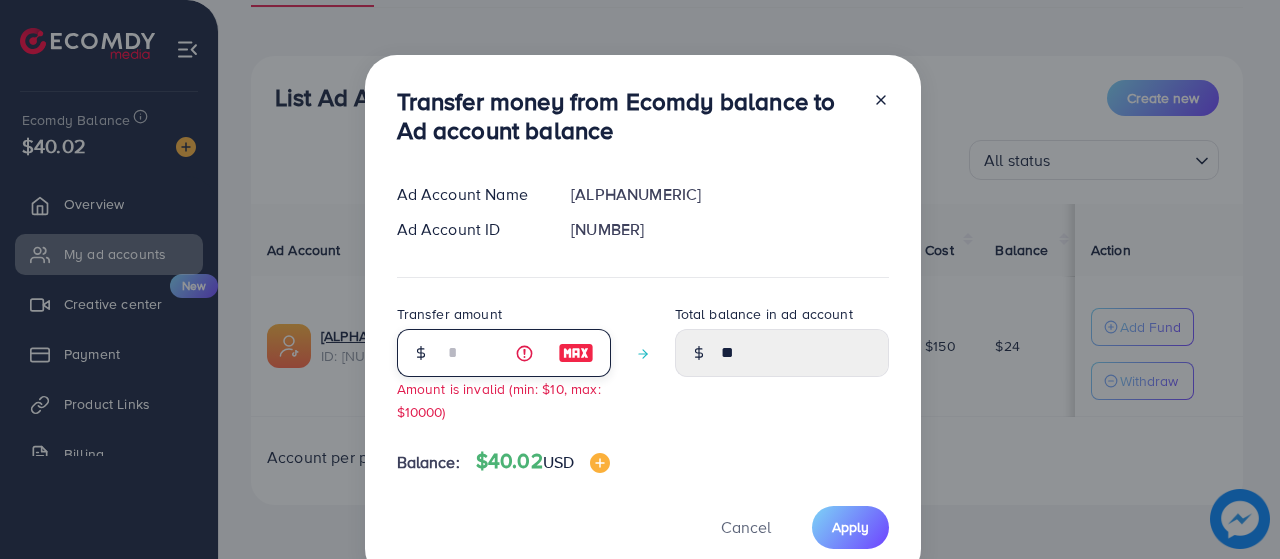 type on "*****" 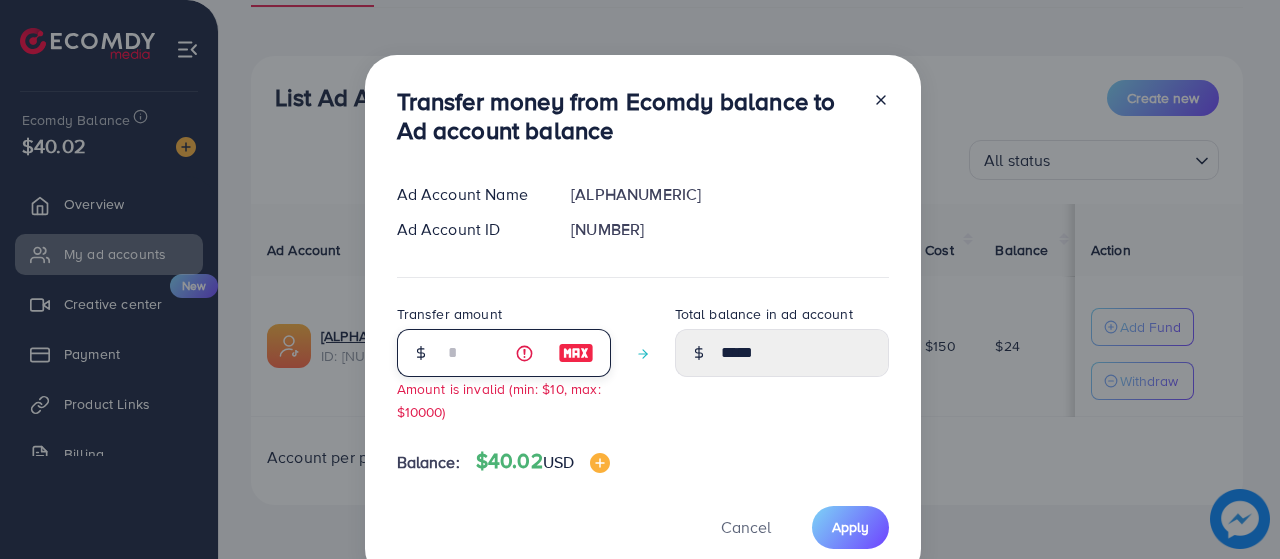 type on "**" 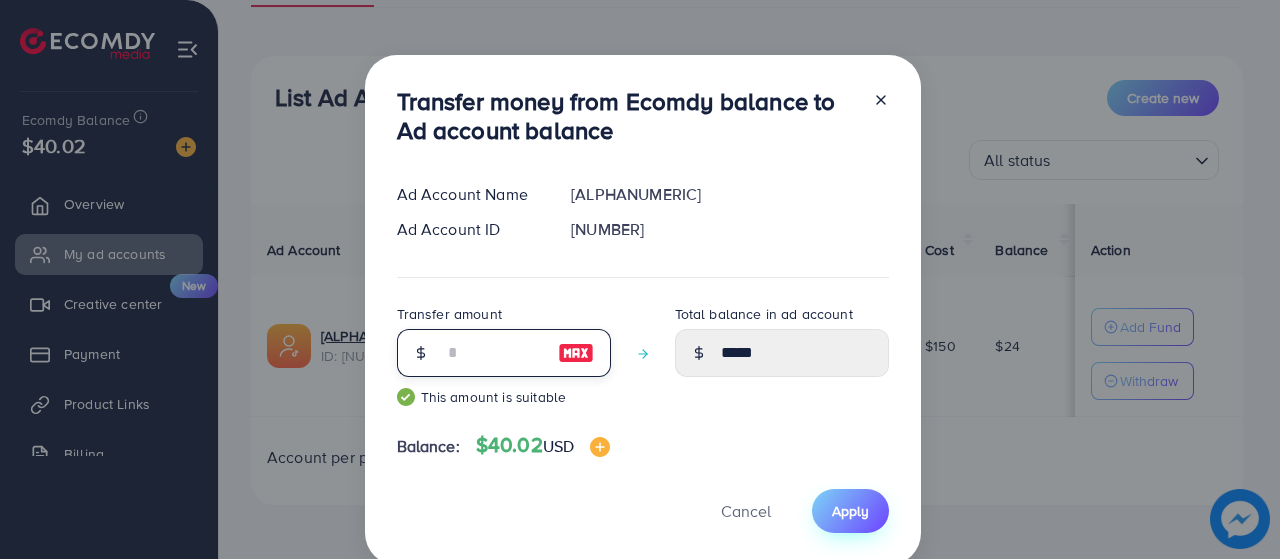 type on "**" 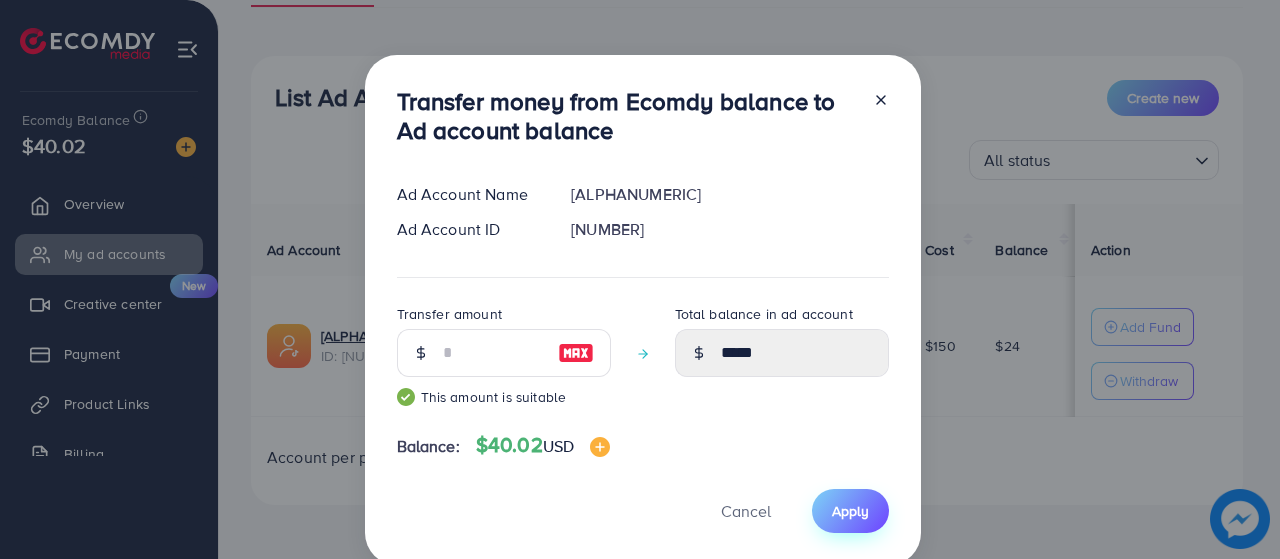 click on "Apply" at bounding box center [850, 510] 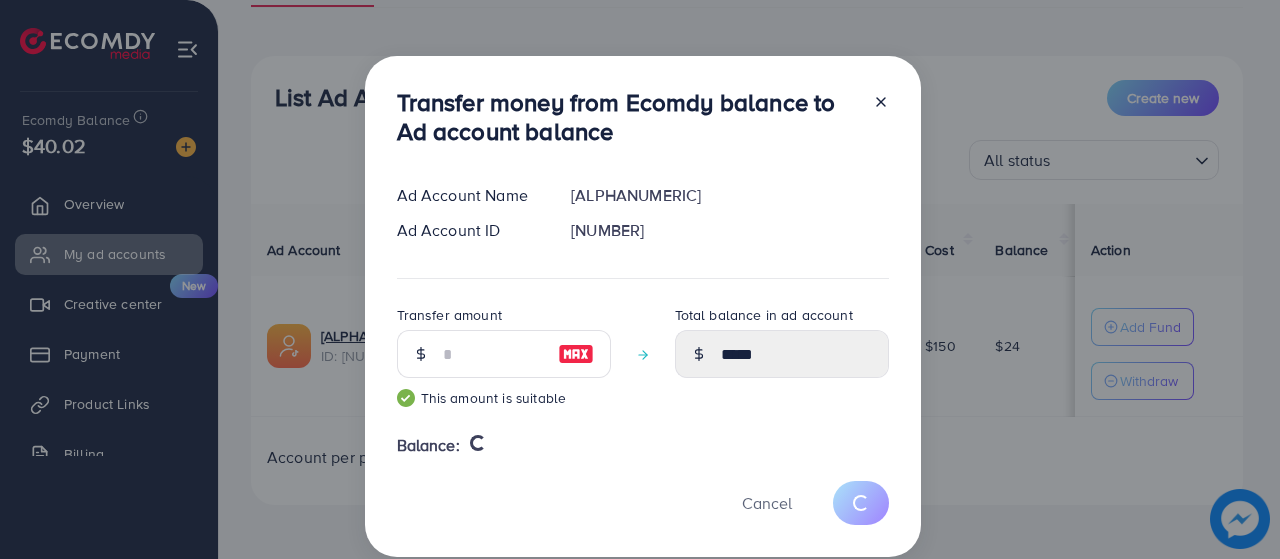 type 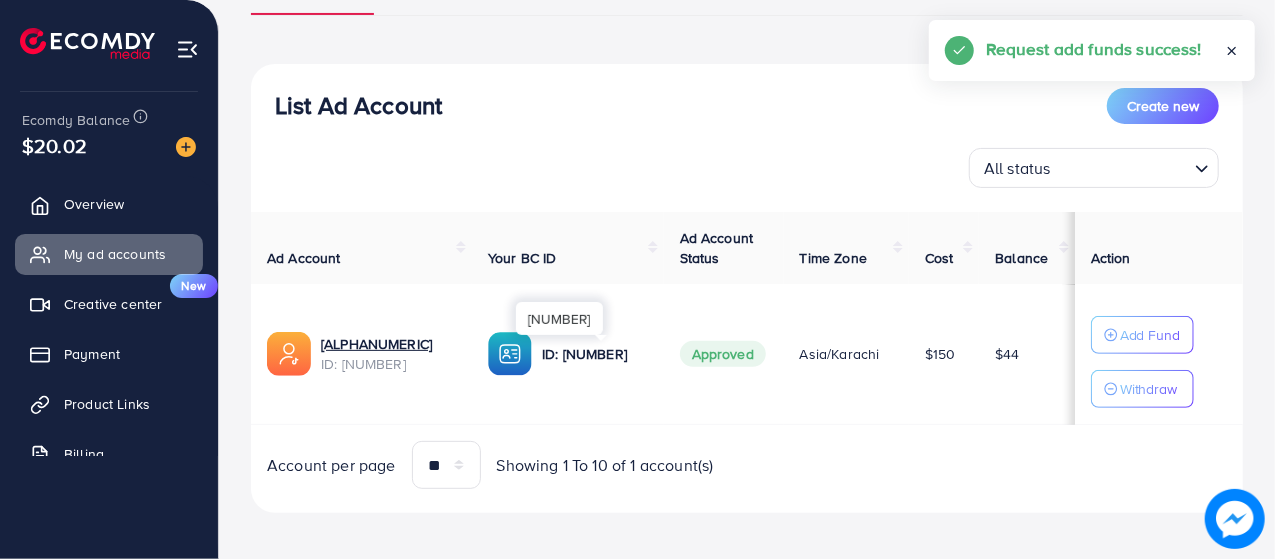 scroll, scrollTop: 184, scrollLeft: 0, axis: vertical 